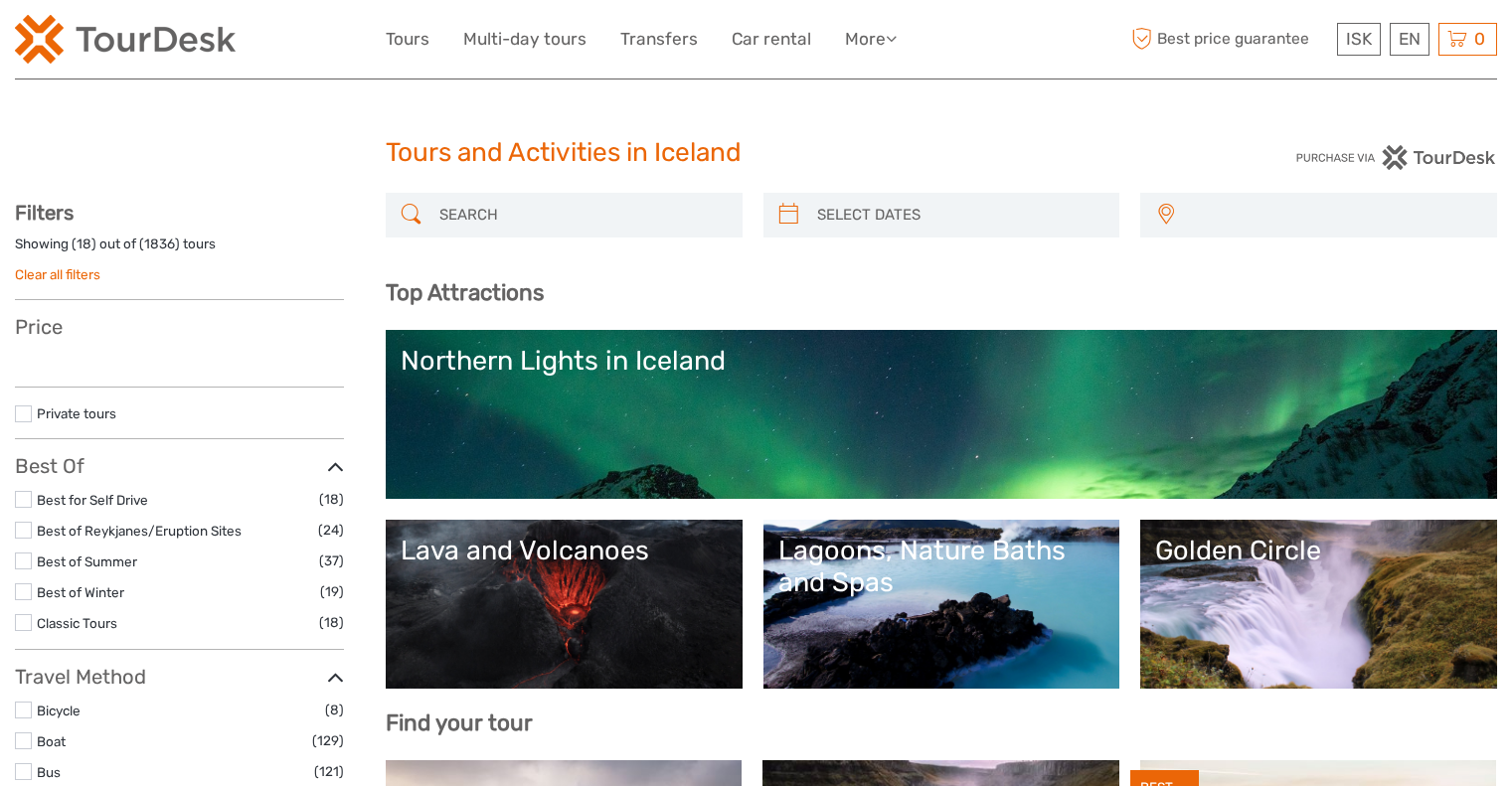 select 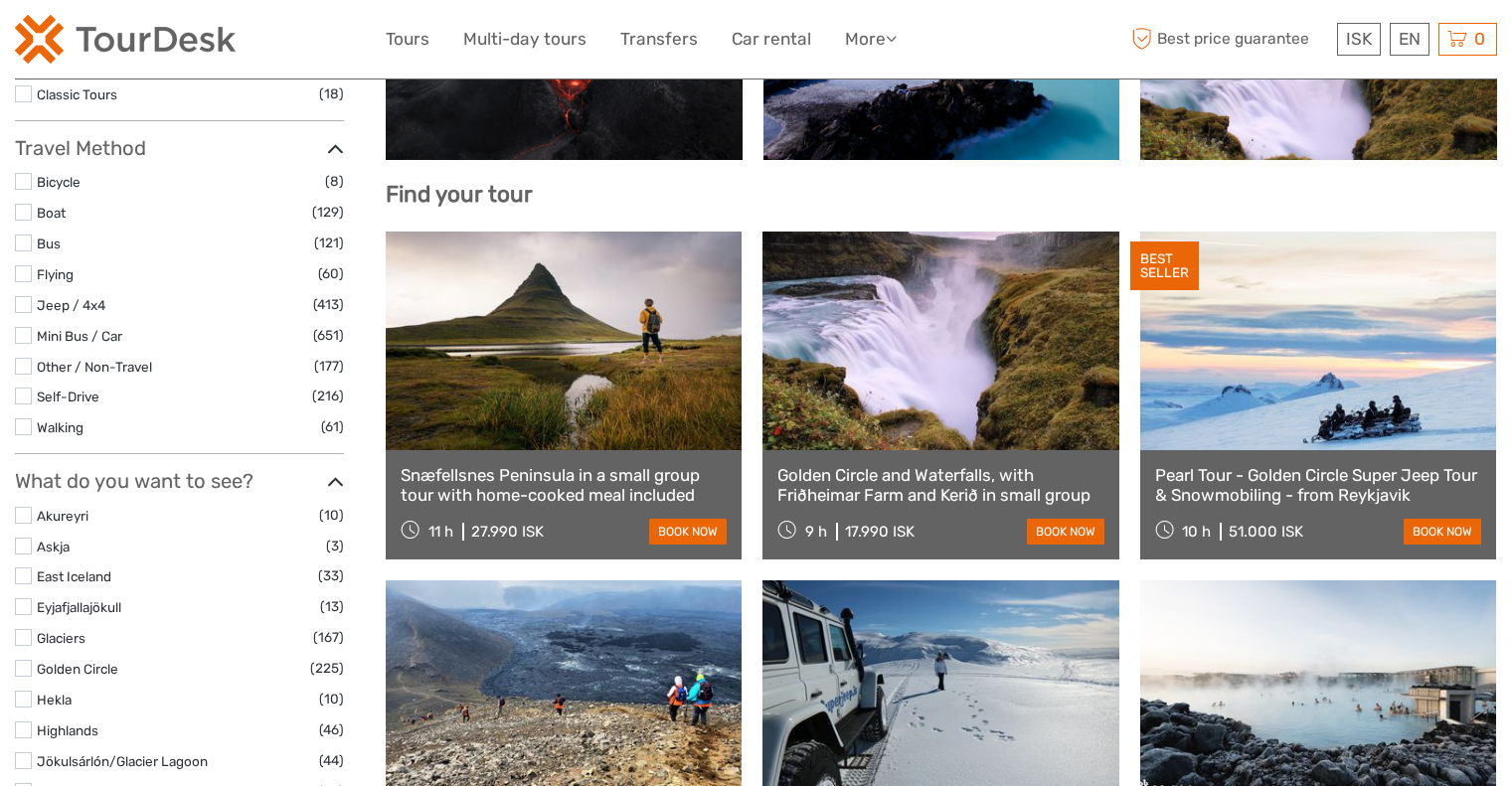 scroll, scrollTop: 1063, scrollLeft: 0, axis: vertical 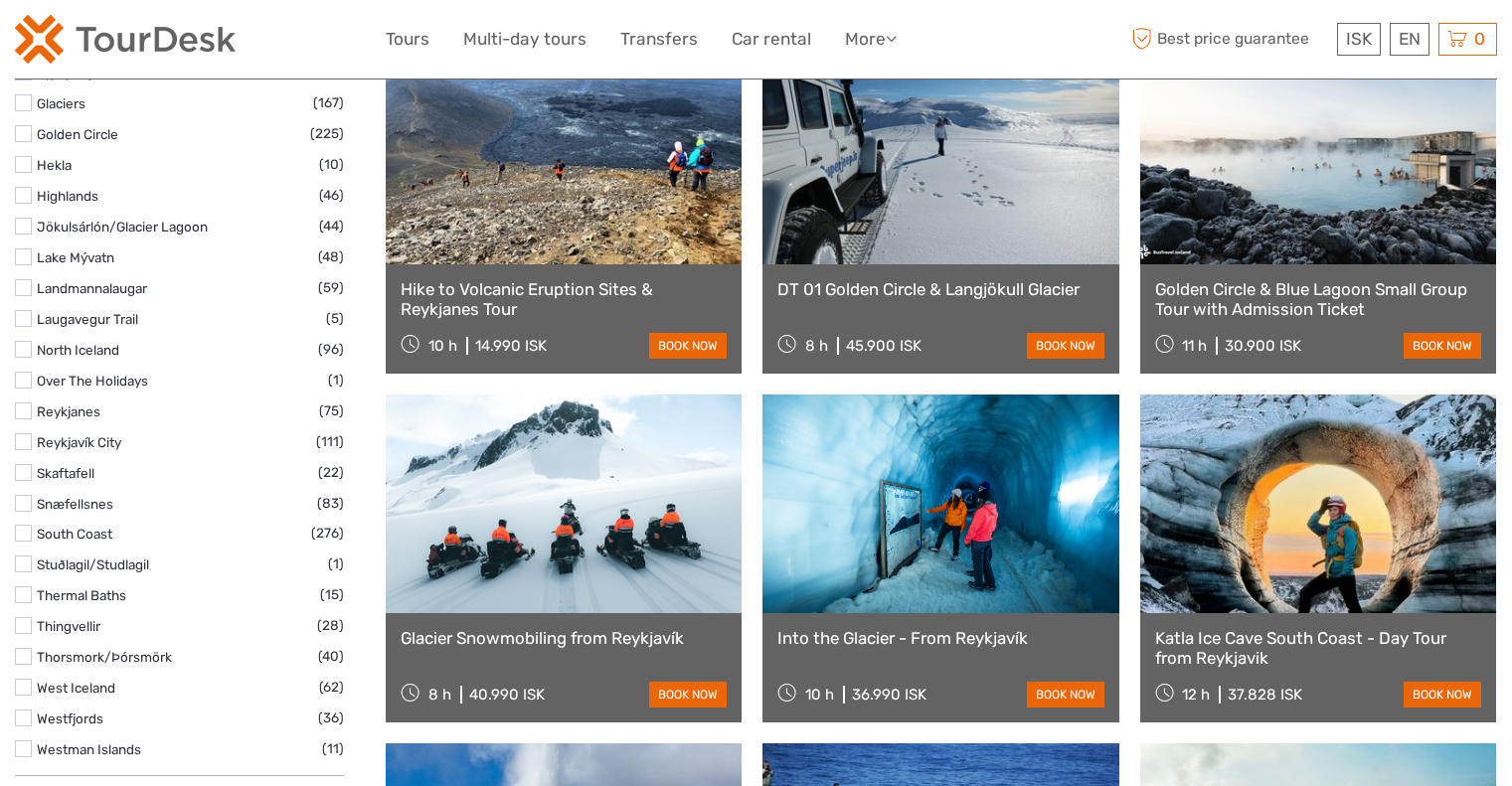 select 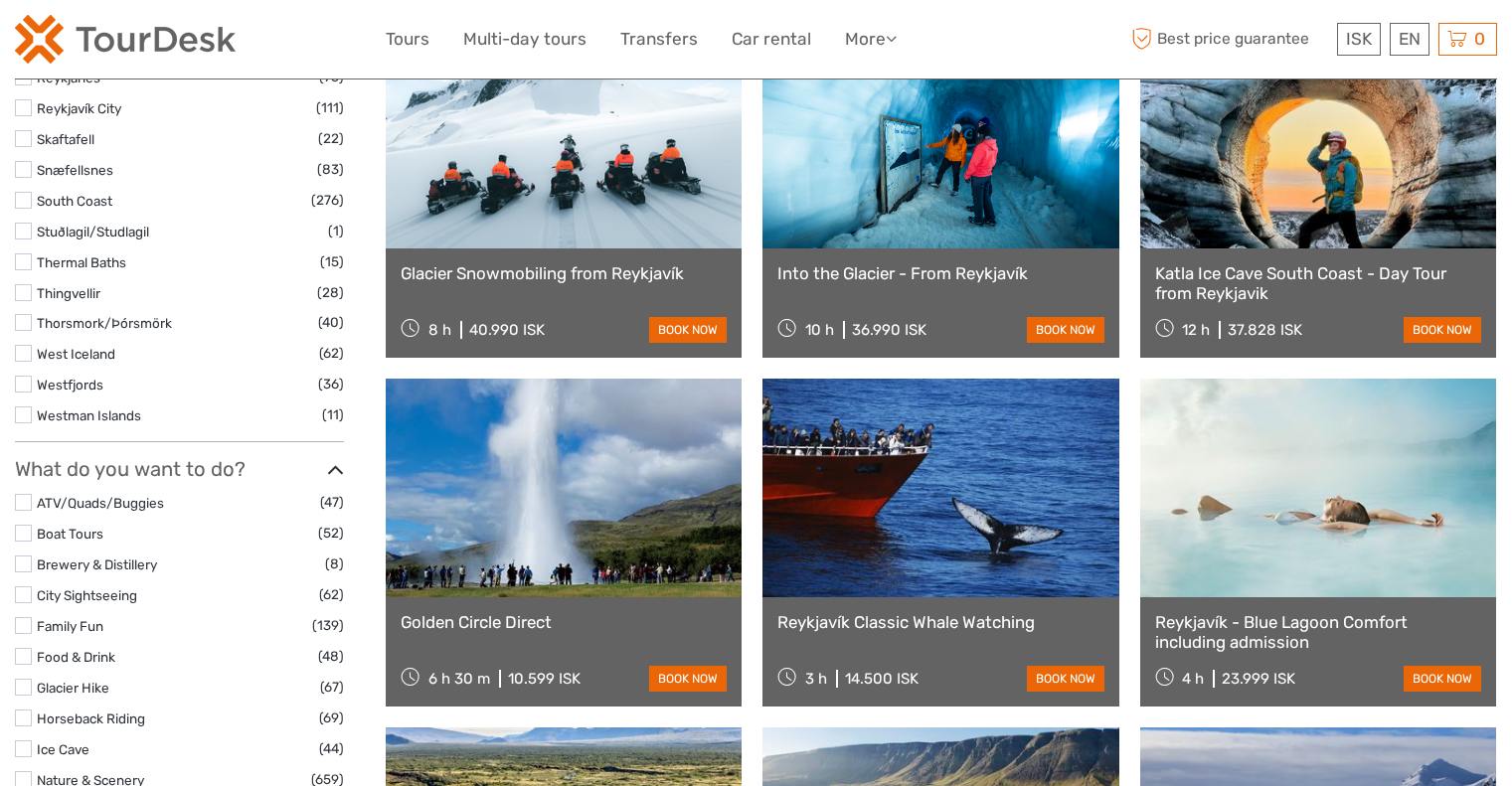 scroll, scrollTop: 0, scrollLeft: 0, axis: both 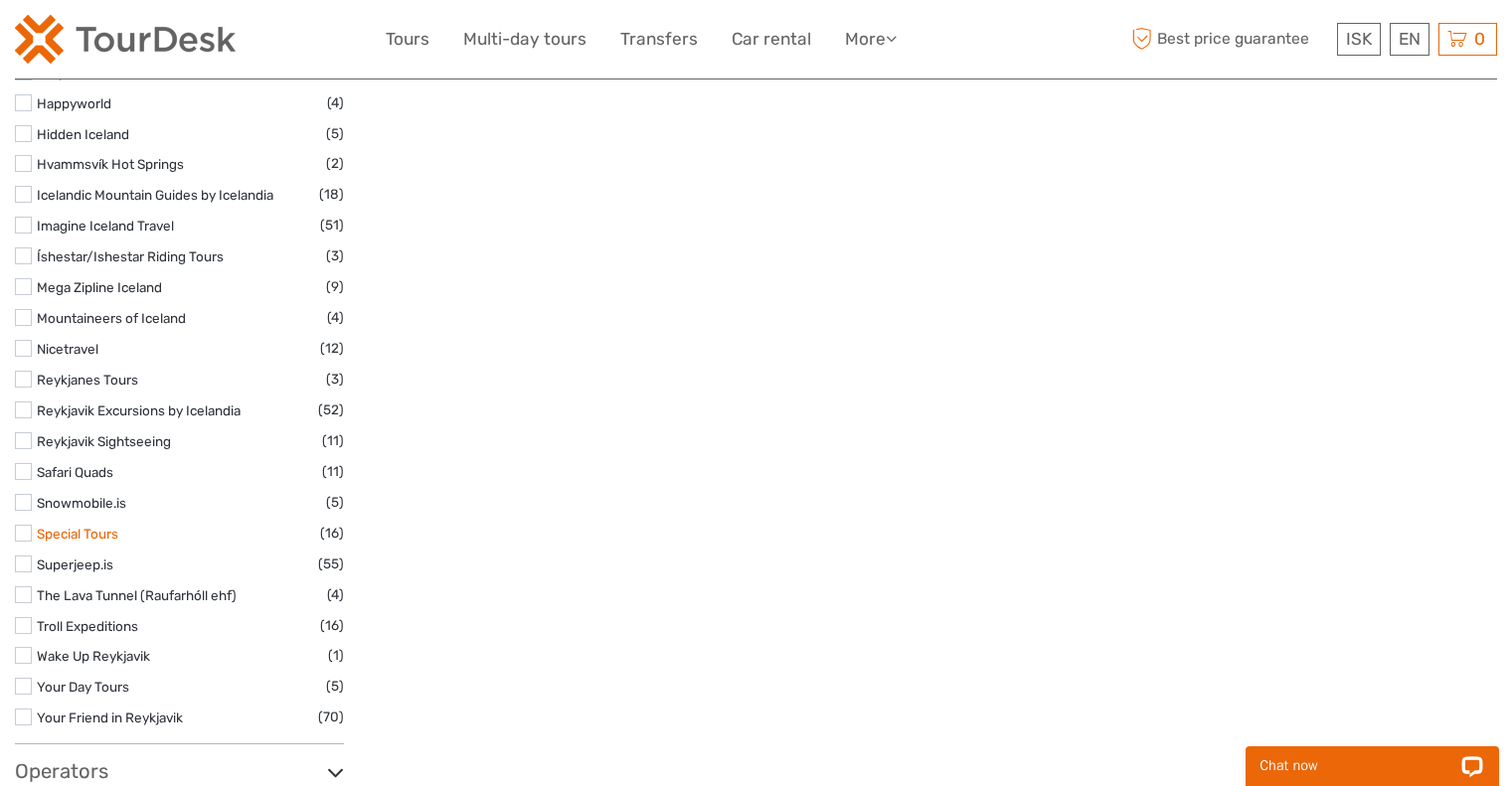 click on "Special Tours" at bounding box center (78, 534) 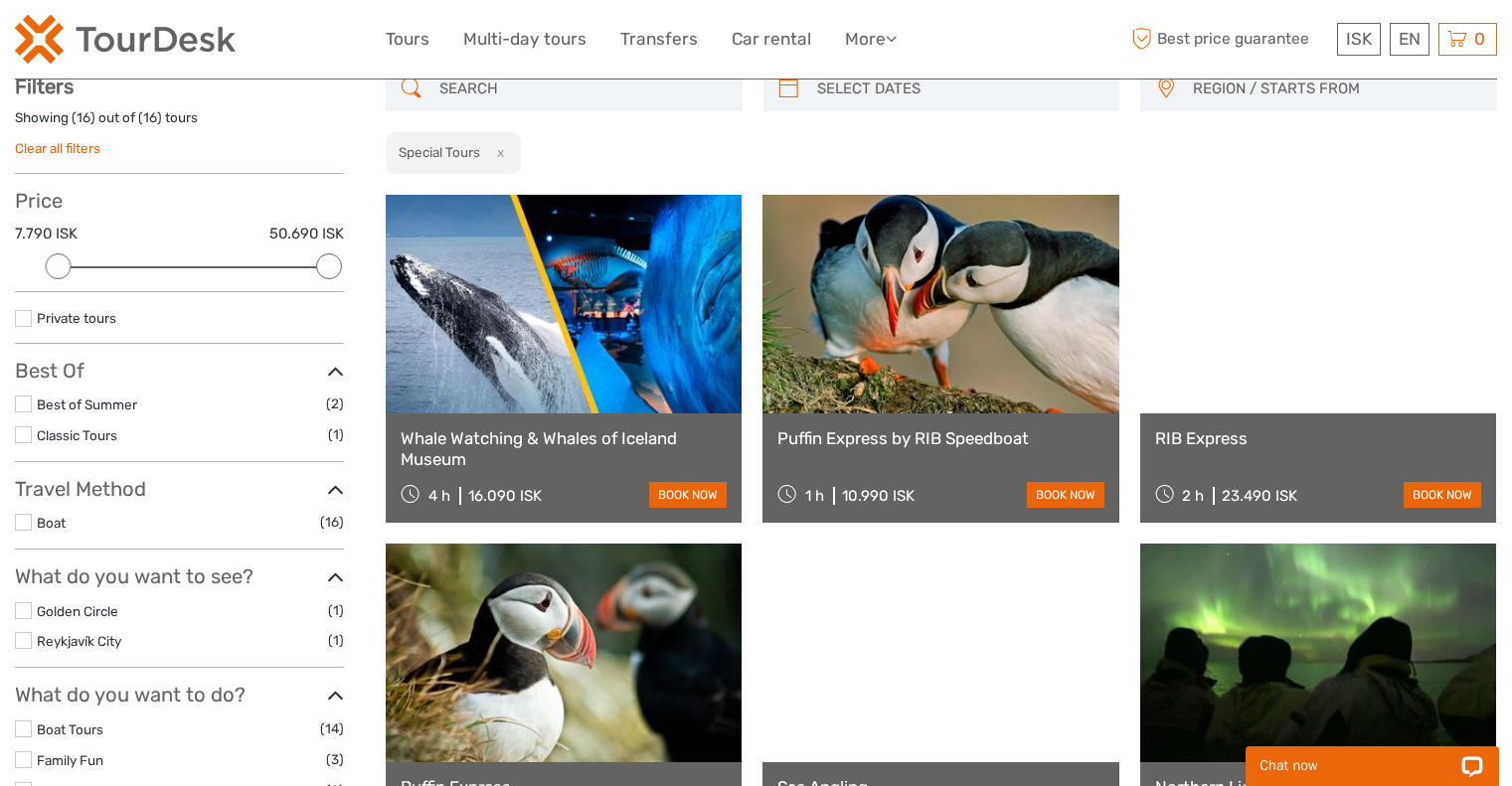 scroll, scrollTop: 112, scrollLeft: 0, axis: vertical 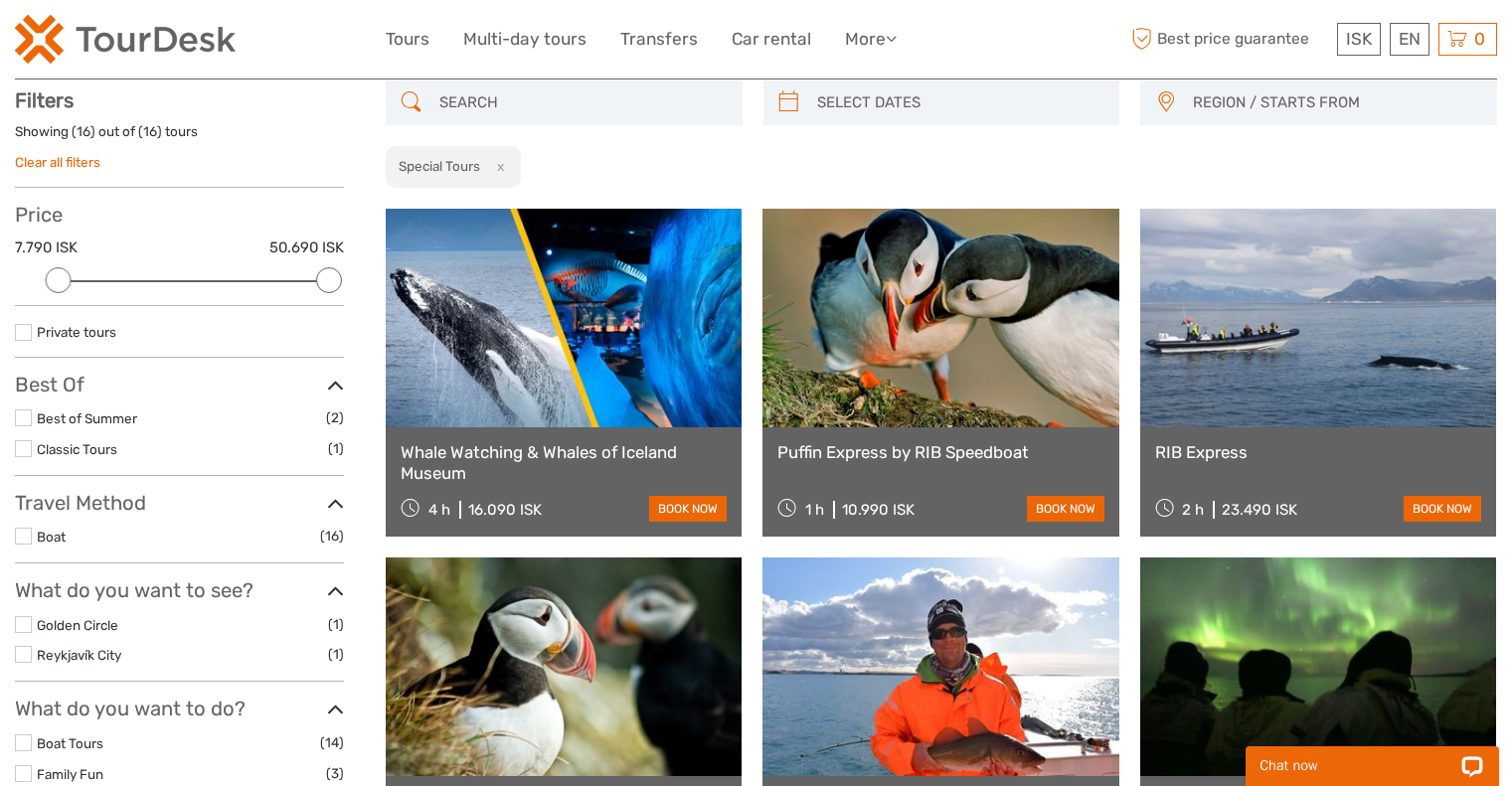 click at bounding box center (1318, 318) 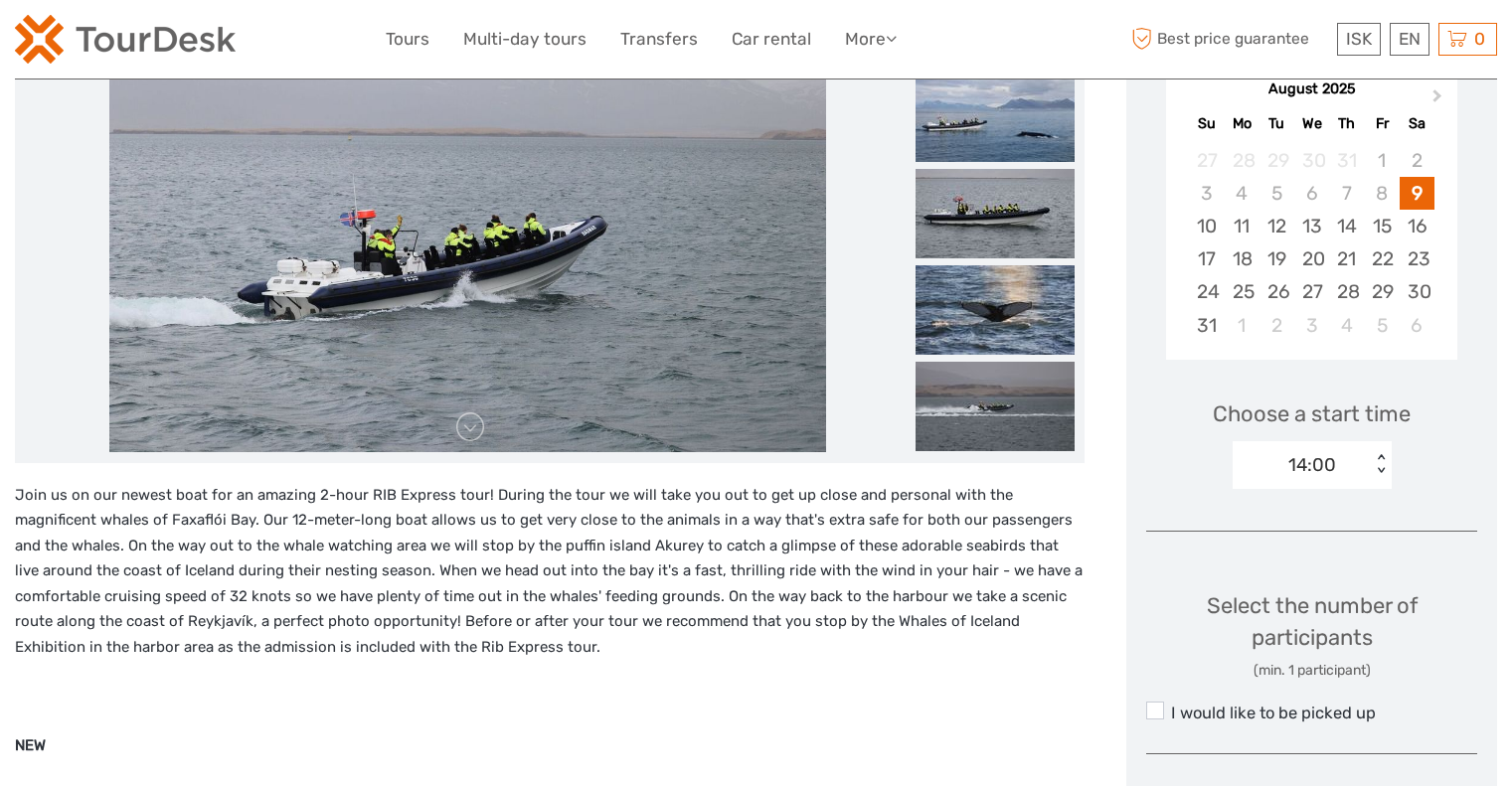 scroll, scrollTop: 370, scrollLeft: 0, axis: vertical 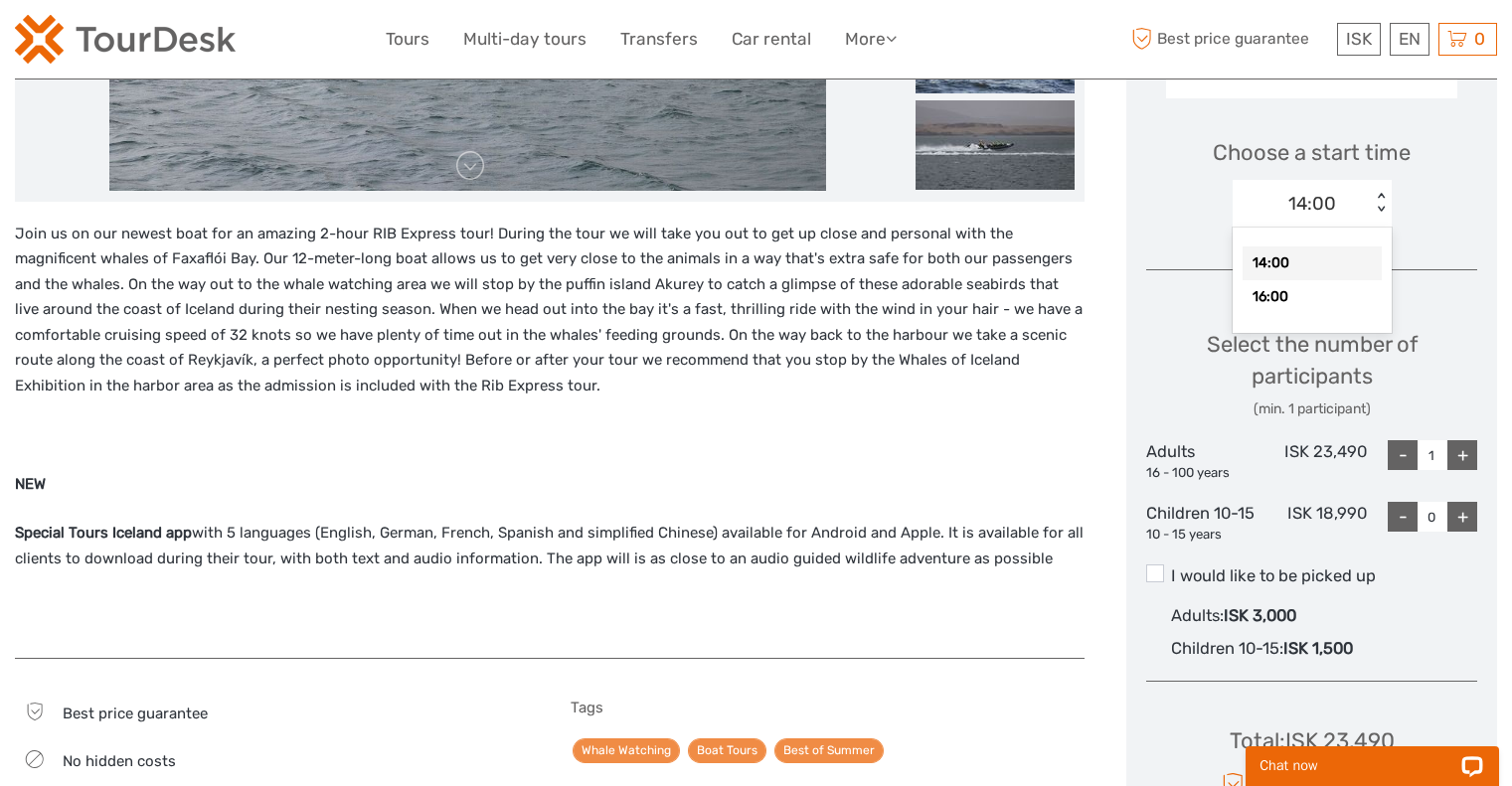 click on "14:00 < >" at bounding box center (1312, 204) 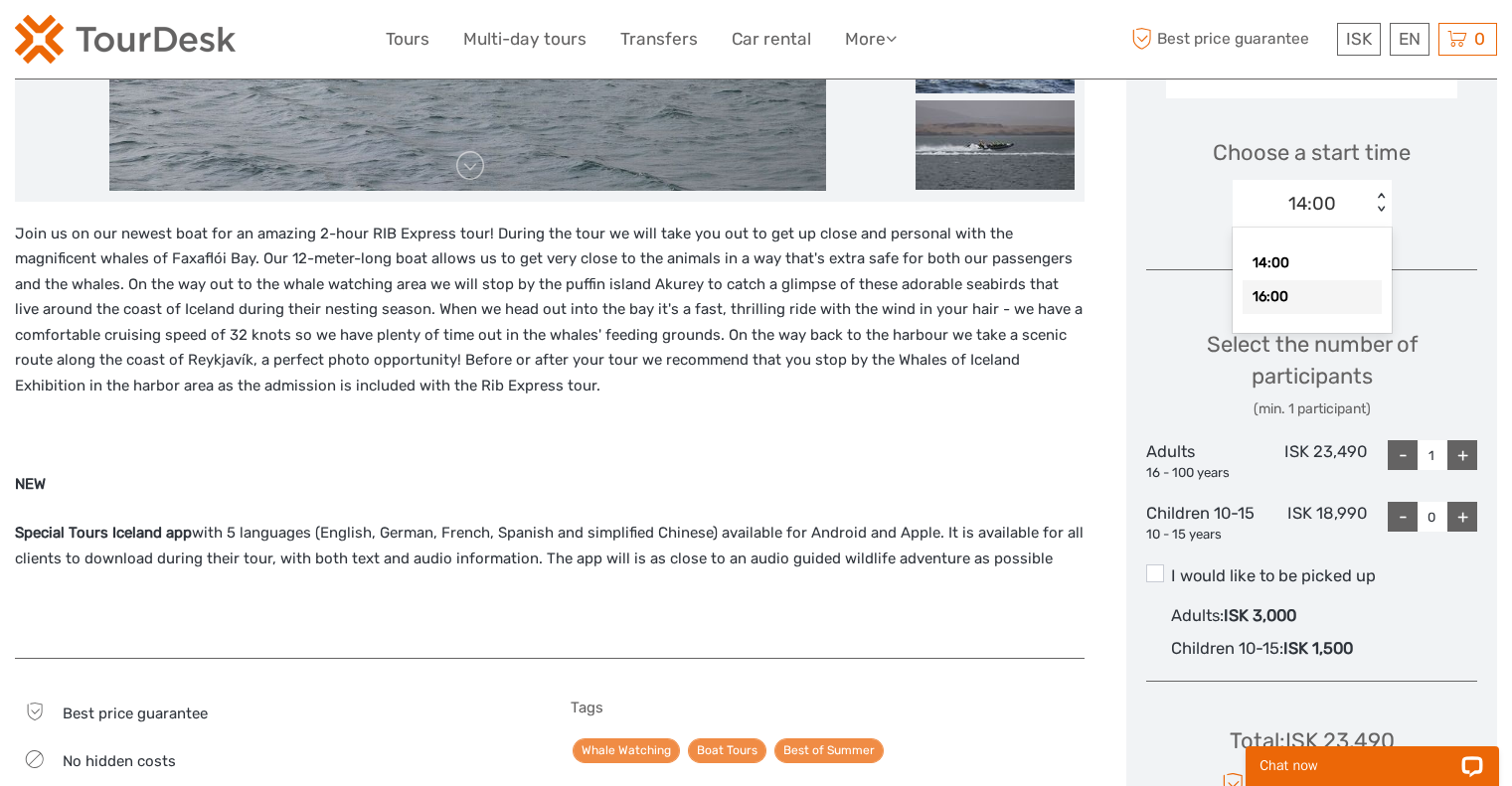 click on "16:00" at bounding box center (1312, 297) 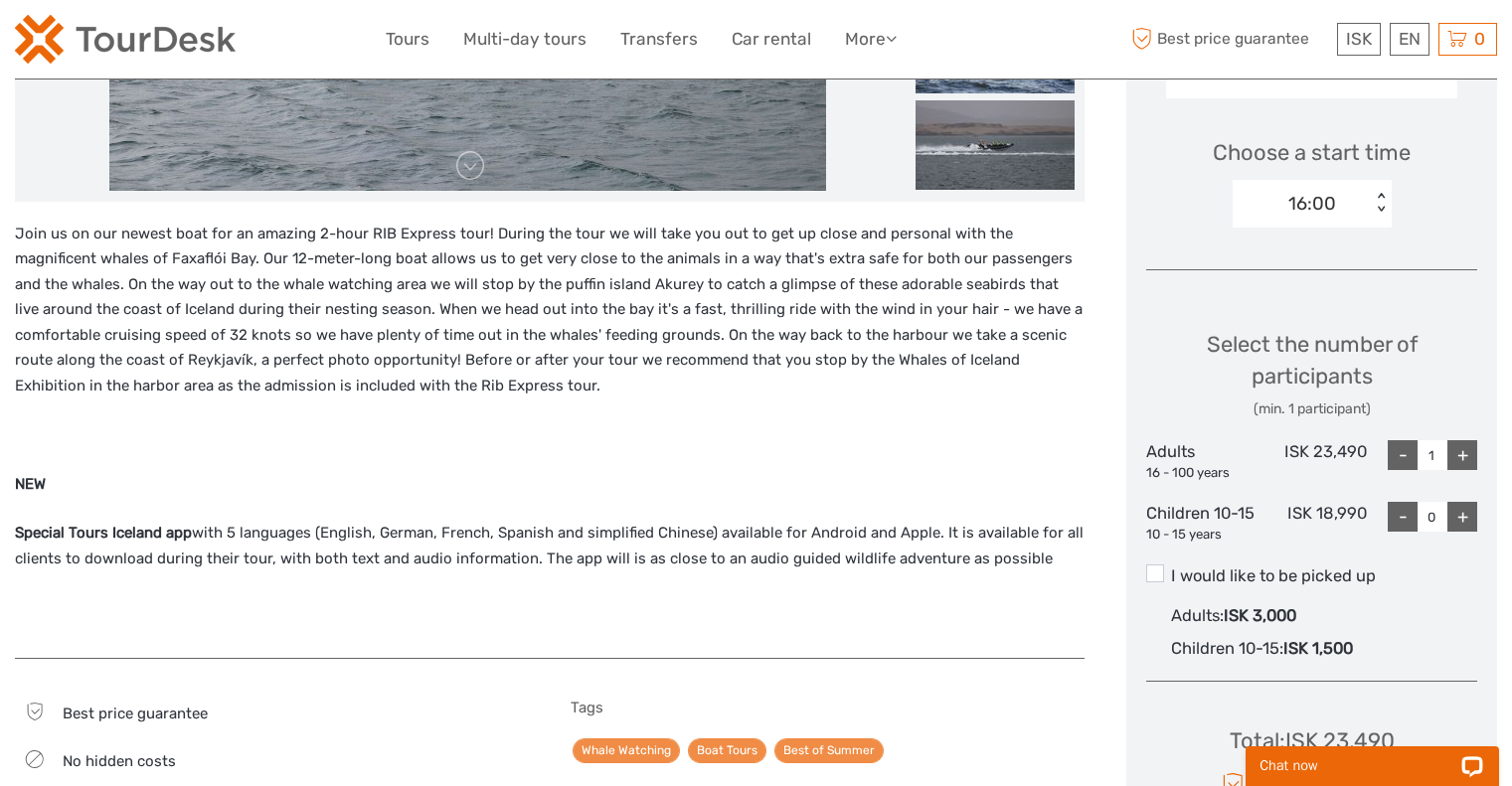 click on "Choose Date of Travel Next Month August 2025 Su Mo Tu We Th Fr Sa 27 28 29 30 31 1 2 3 4 5 6 7 8 9 10 11 12 13 14 15 16 17 18 19 20 21 22 23 24 25 26 27 28 29 30 31 1 2 3 4 5 6 Choose a start time 16:00 < > Select the number of participants (min. 1 participant) Adults 16 - 100 years ISK 23,490 - 1 + Children 10-15 10 - 15 years ISK 18,990 - 0 + I would like to be picked up Adults :  ISK 3,000 Children 10-15 :  ISK 1,500 Total :  ISK 23,490 Best price guarantee ADD TO CART EXPRESS CHECKOUT" at bounding box center [1311, 302] 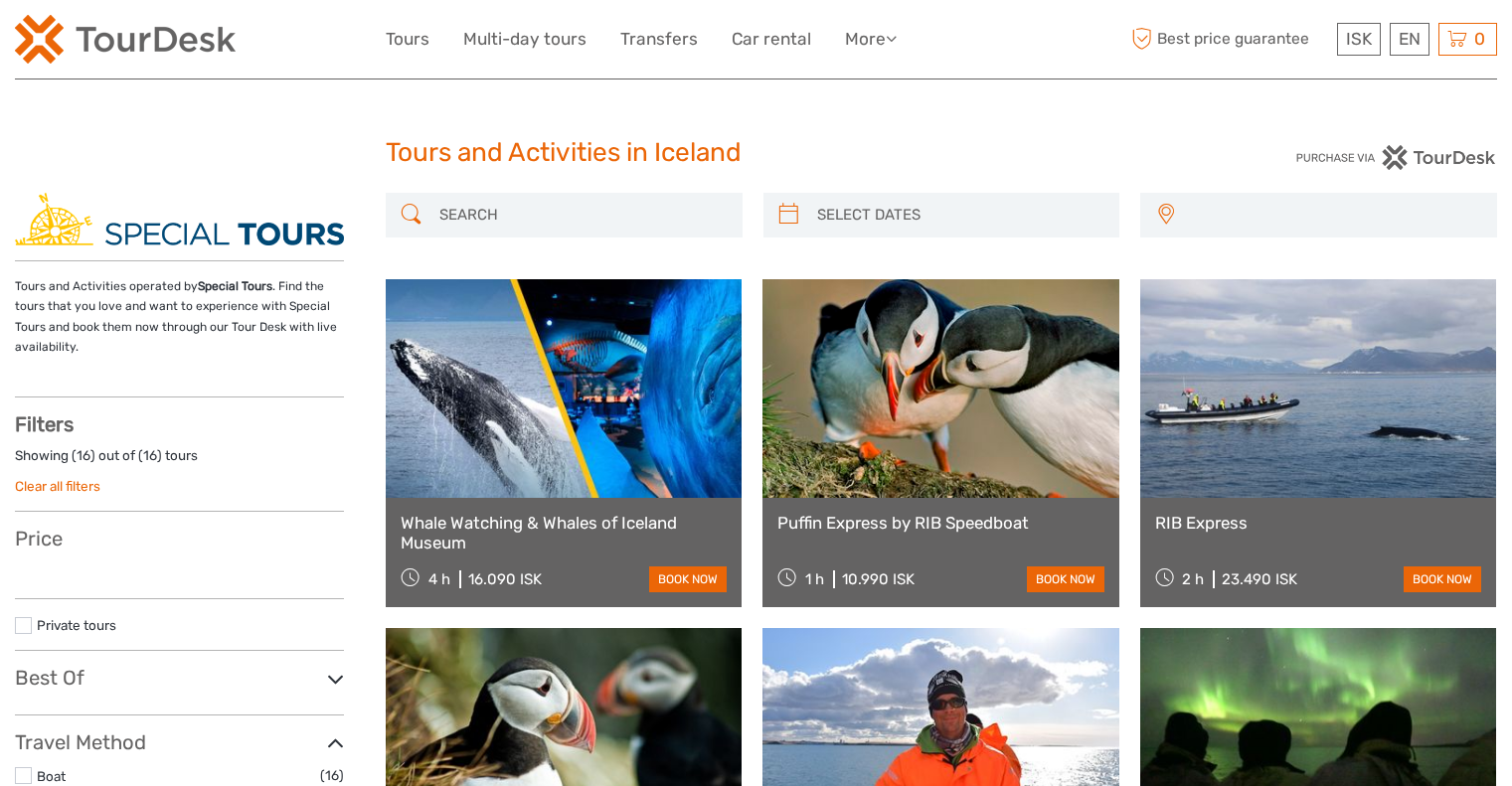 select 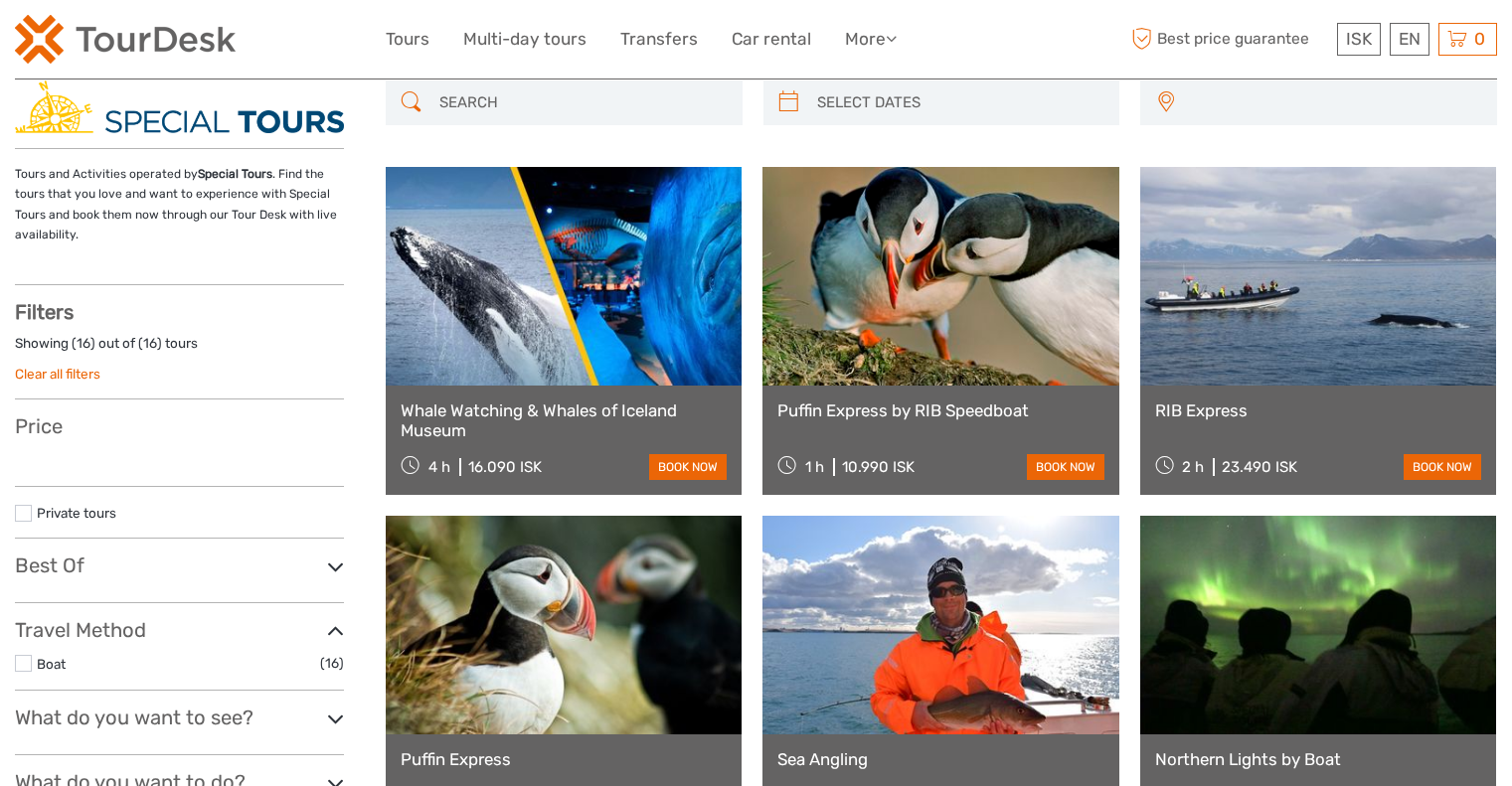 select 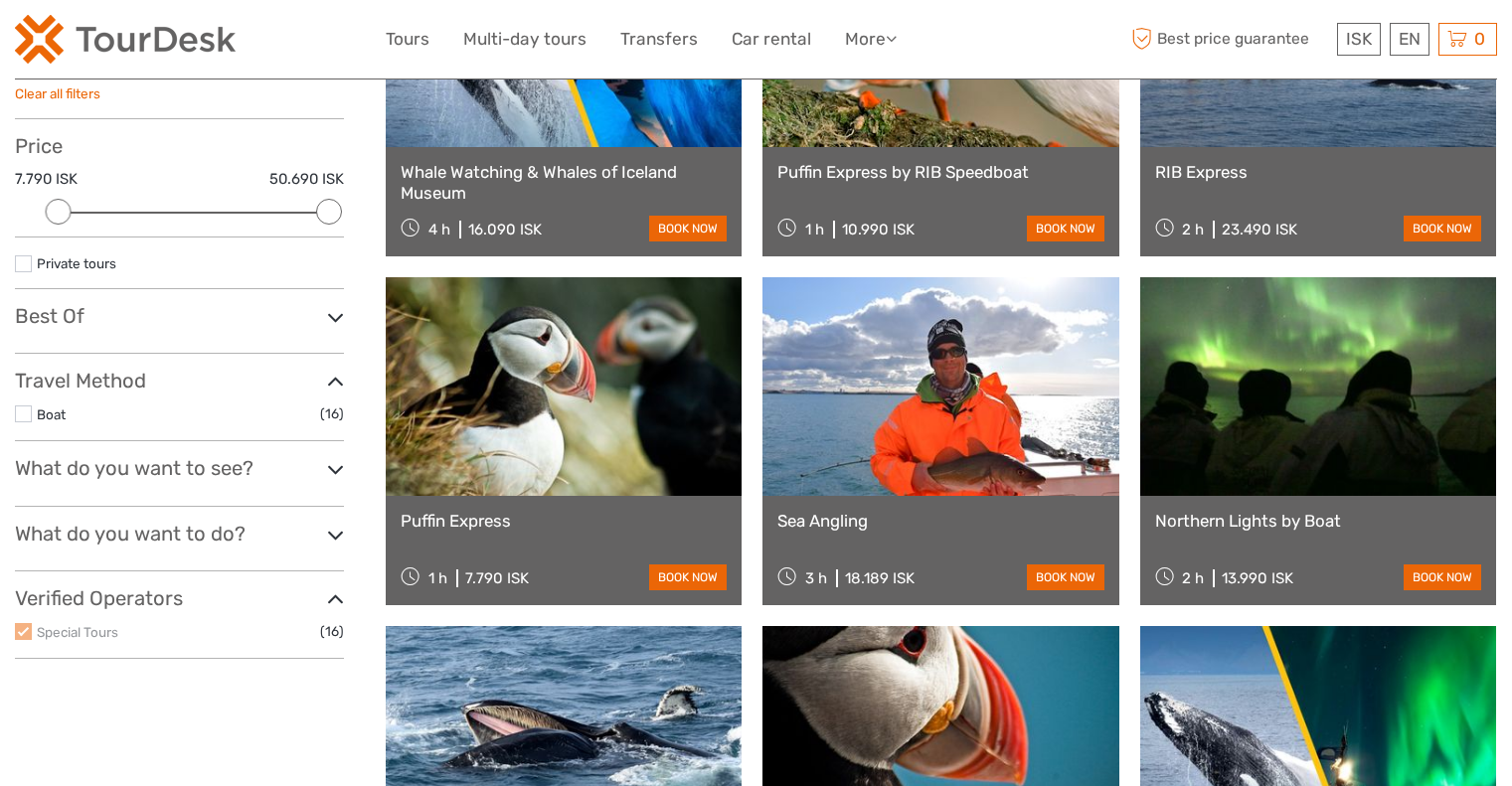 scroll, scrollTop: 445, scrollLeft: 0, axis: vertical 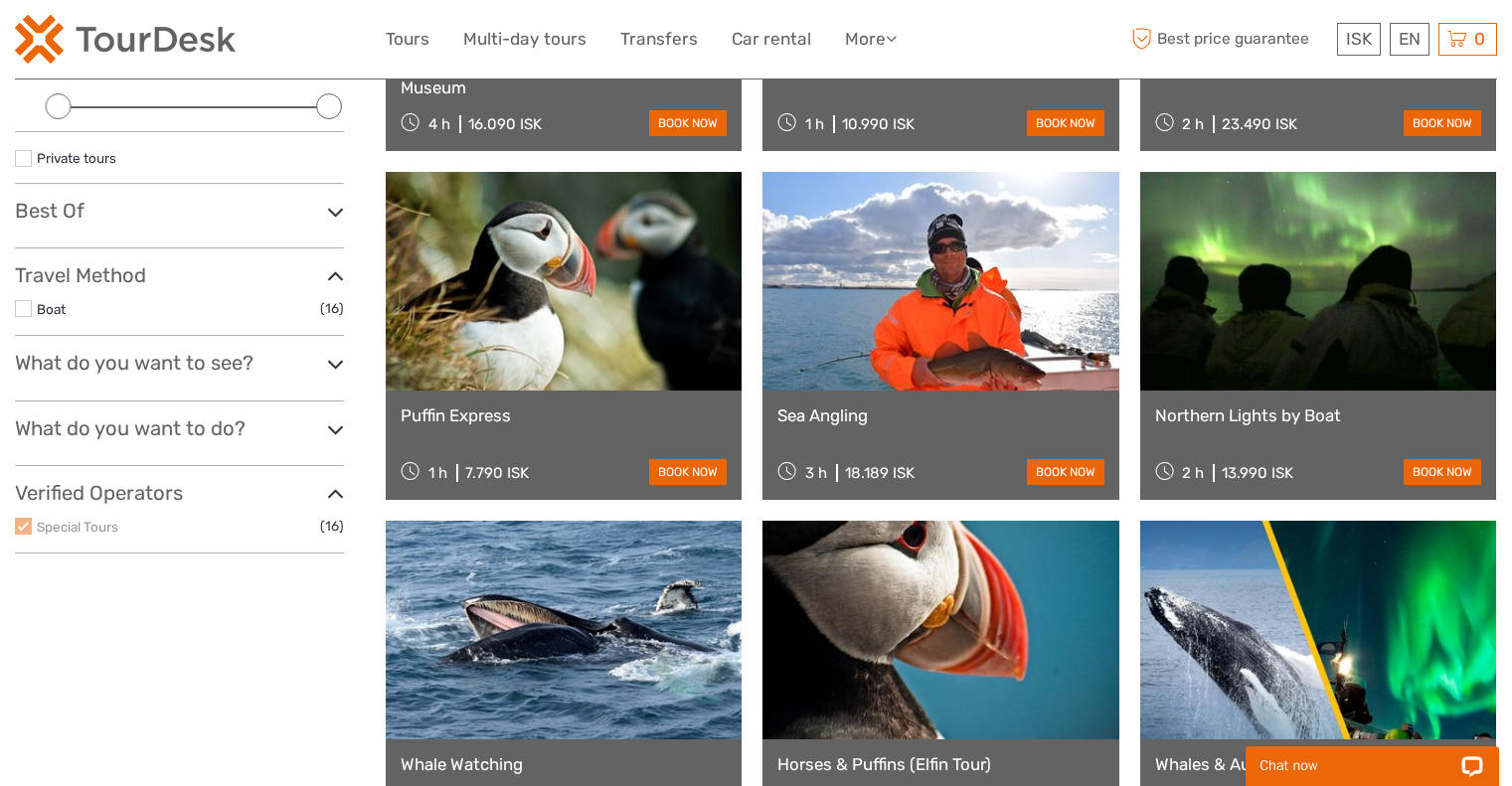 click at bounding box center [564, 281] 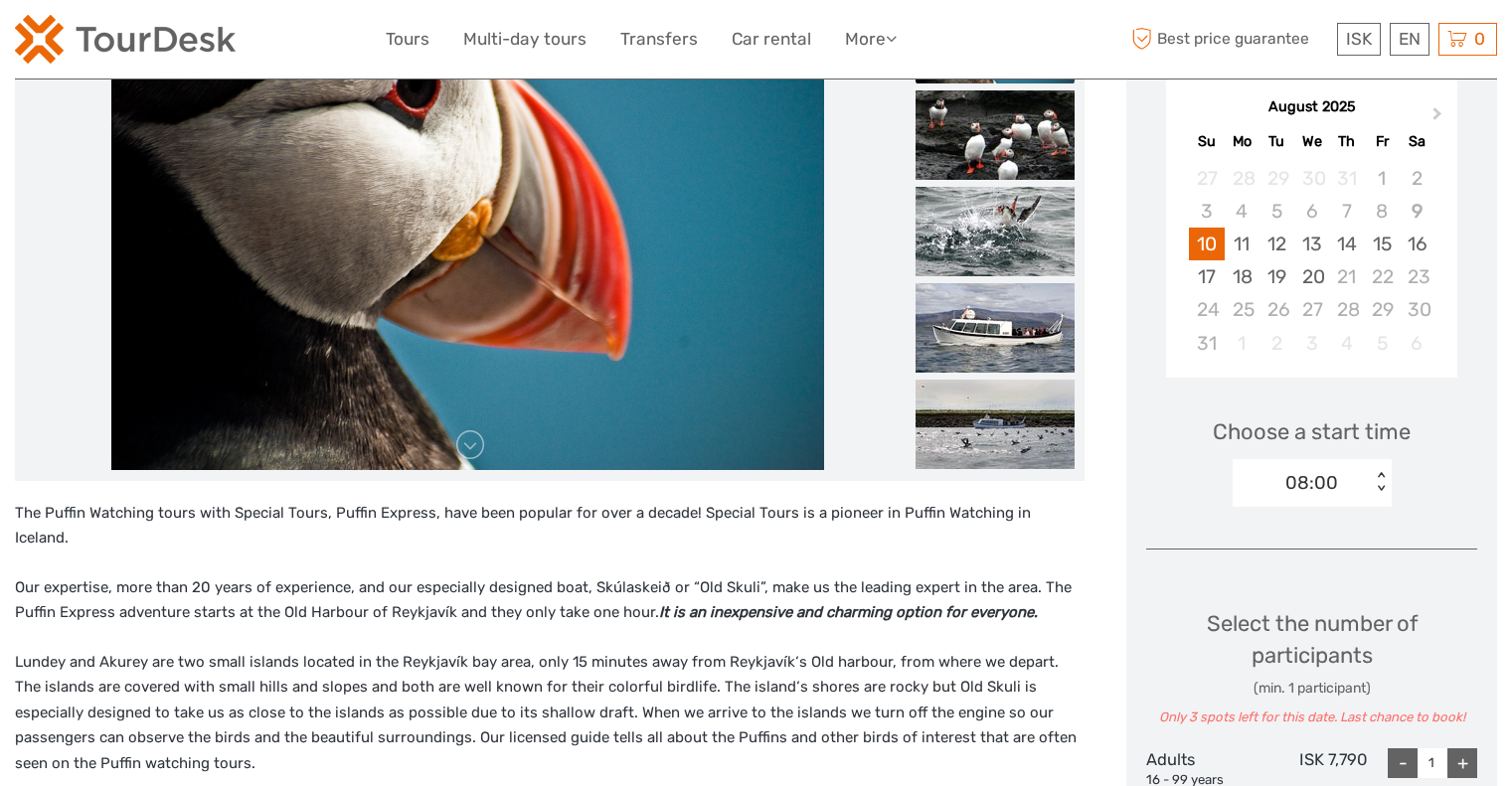 scroll, scrollTop: 408, scrollLeft: 0, axis: vertical 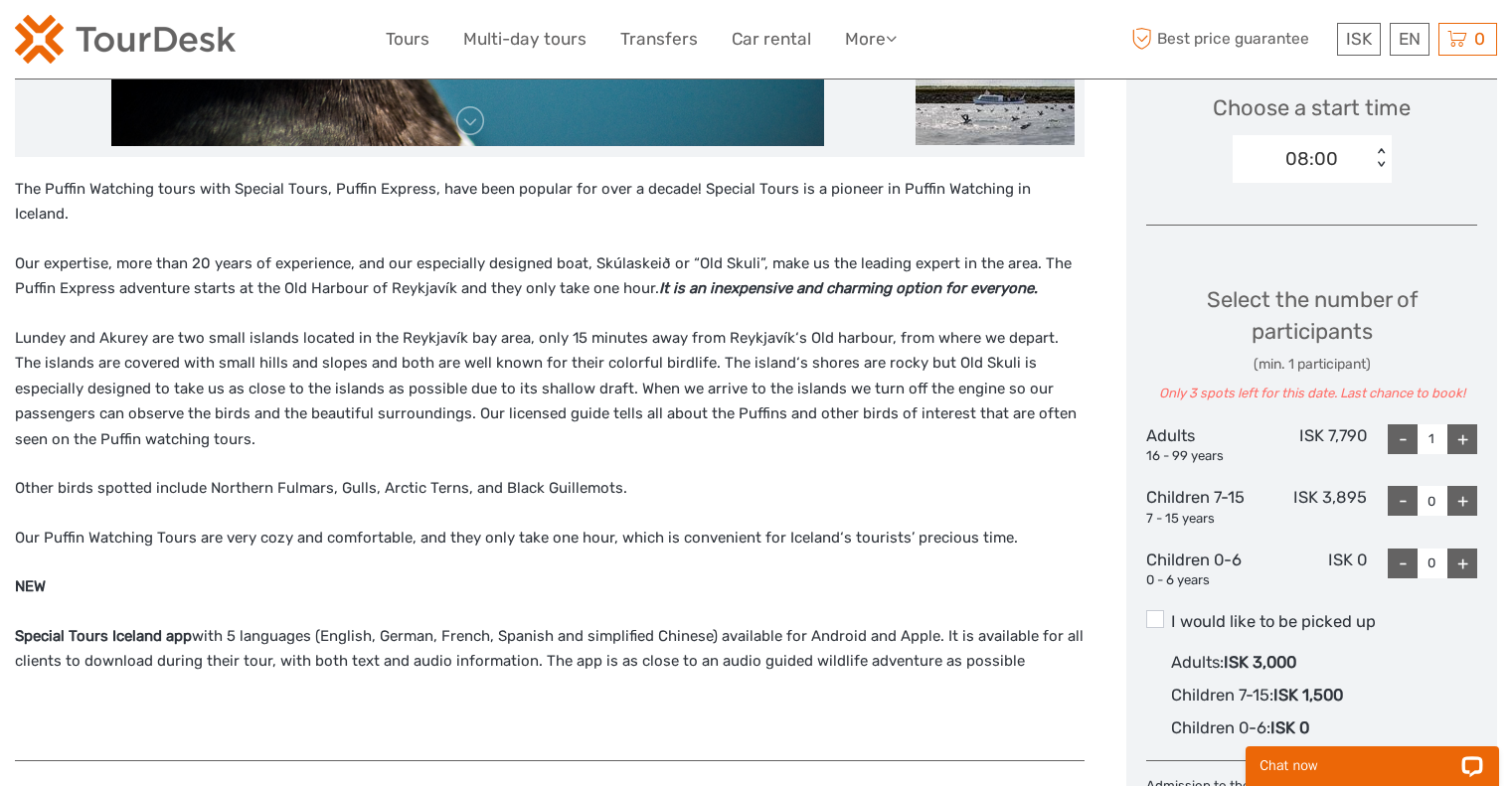 click on "08:00" at bounding box center [1301, 159] 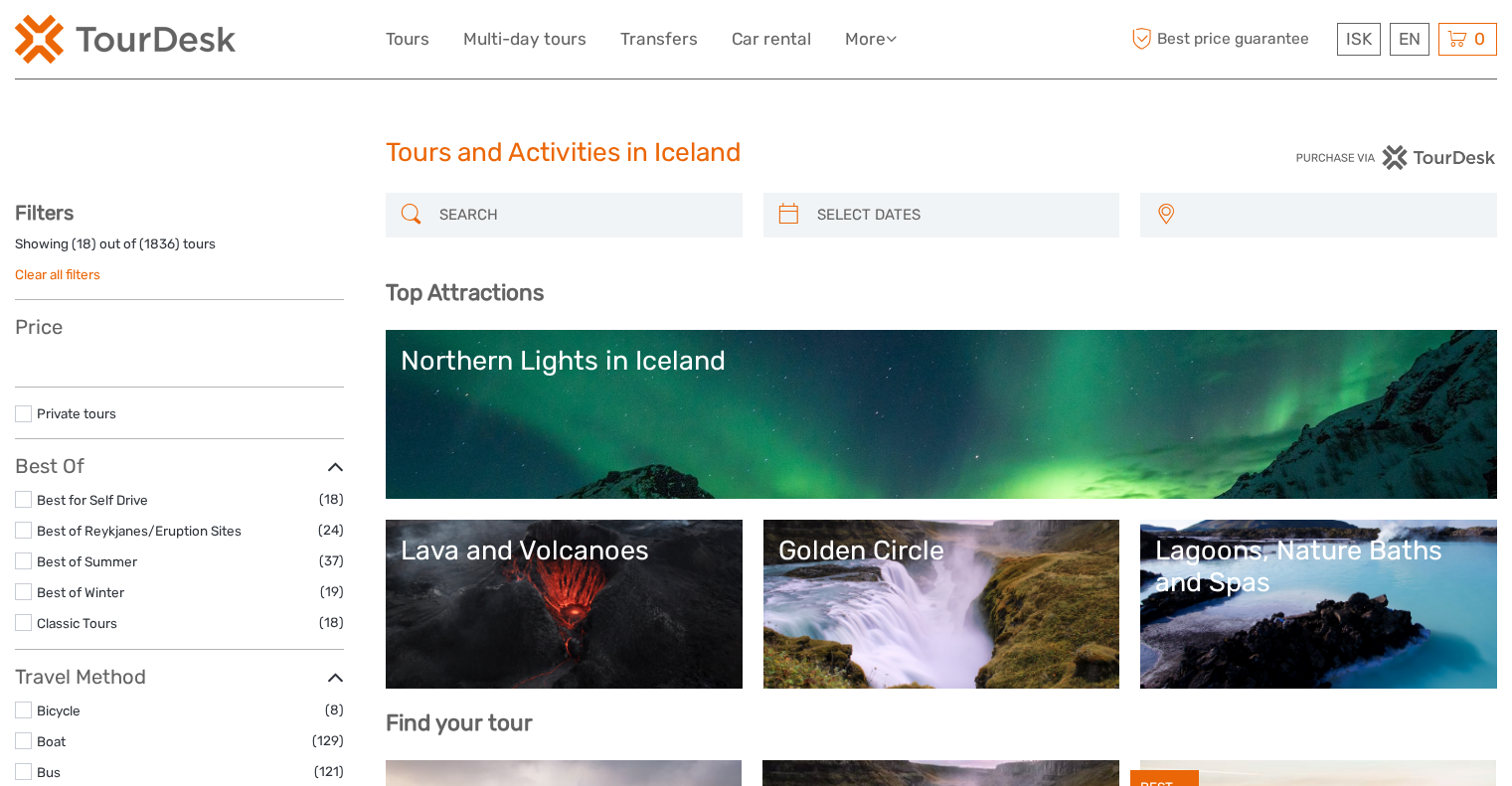 select 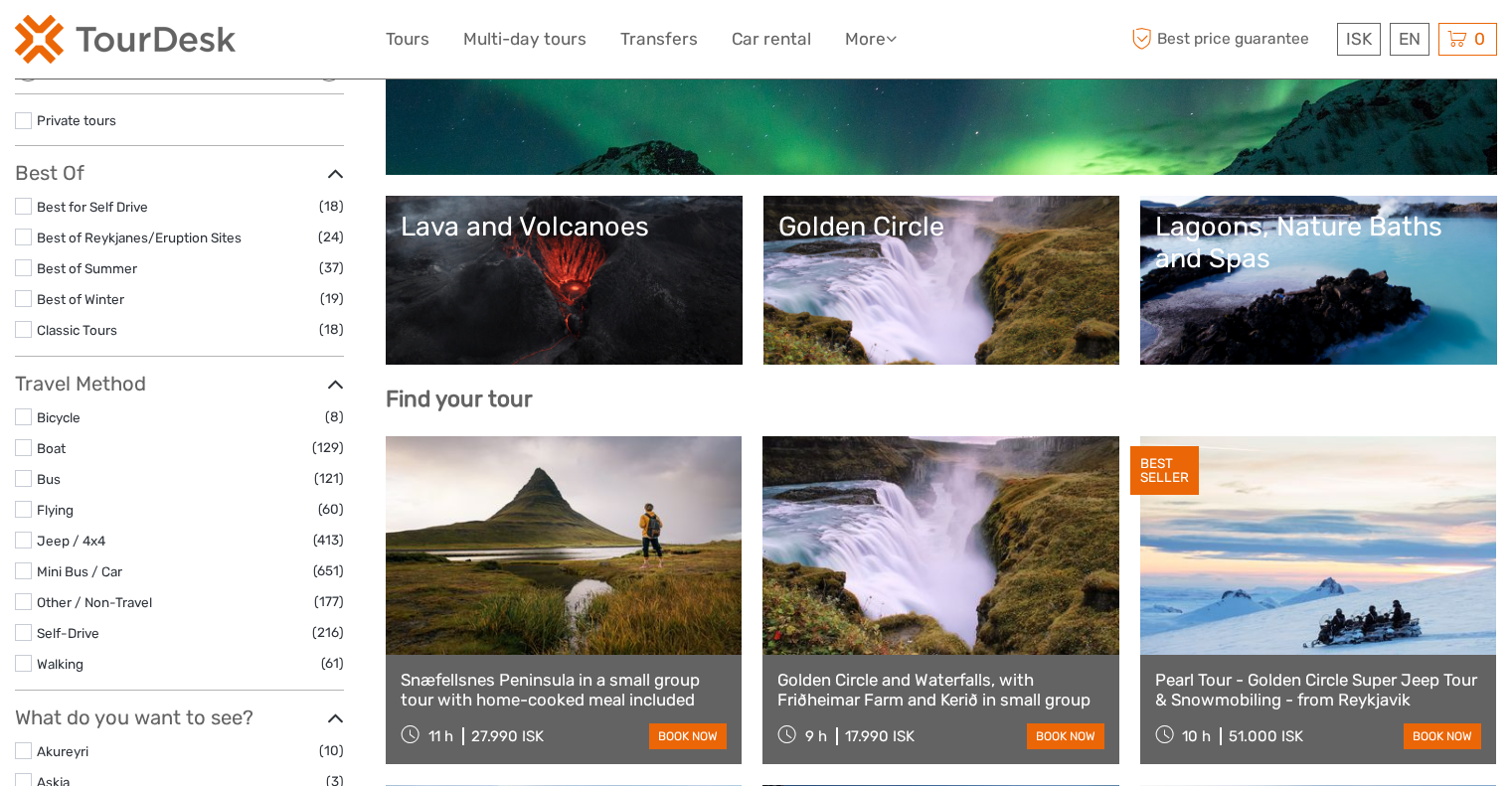 scroll, scrollTop: 402, scrollLeft: 0, axis: vertical 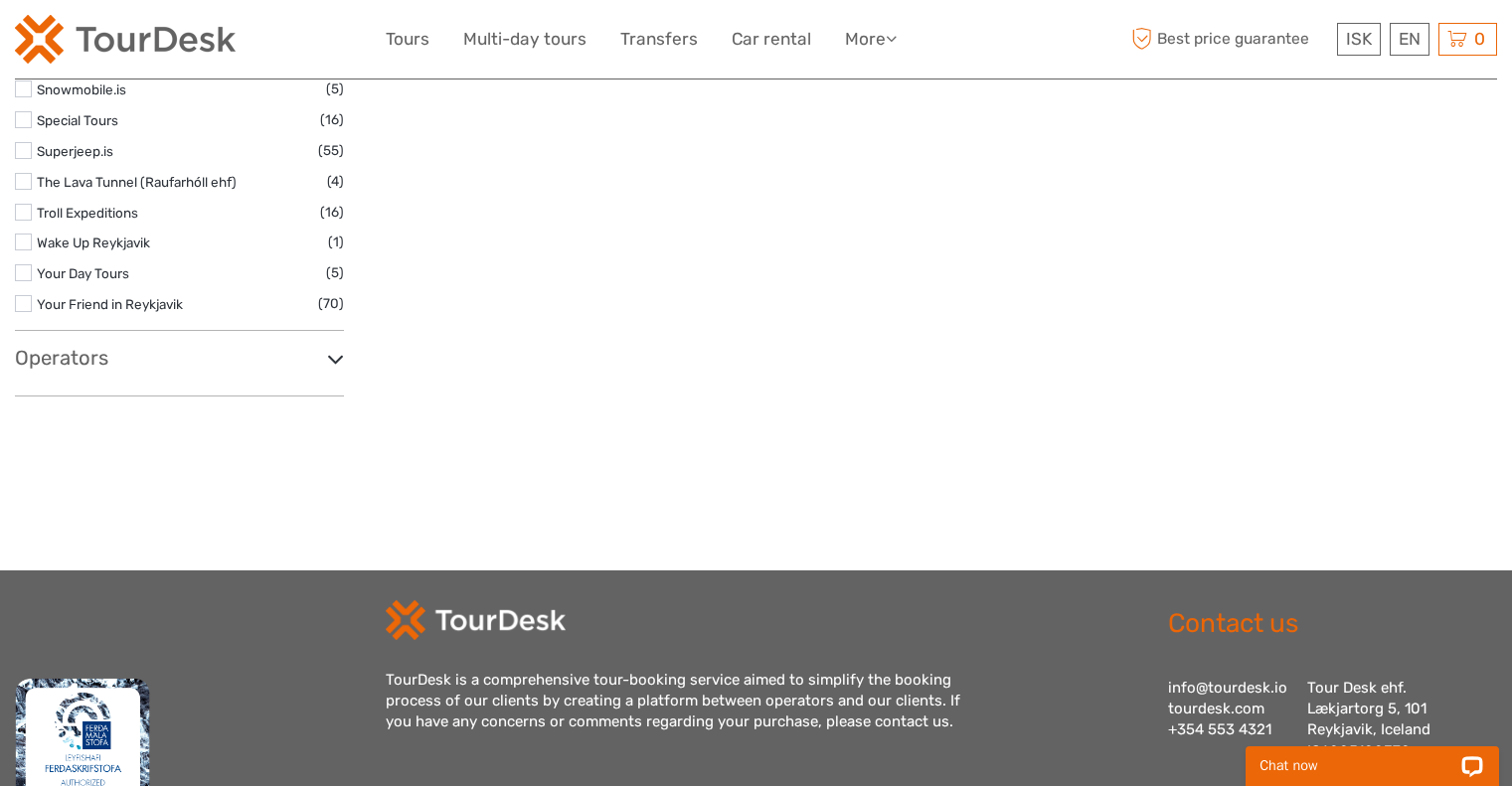 click on "Operators" at bounding box center (179, 358) 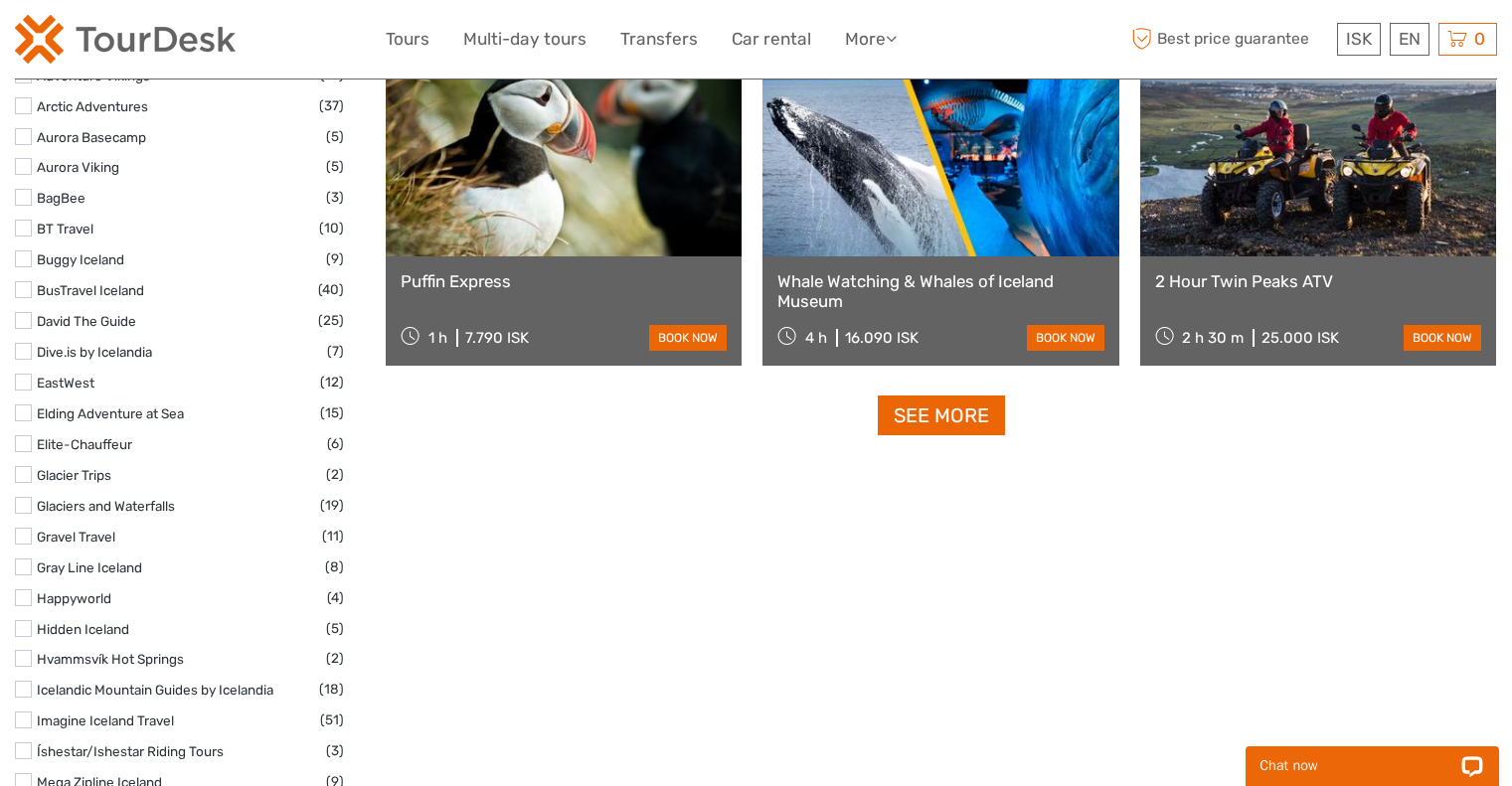 scroll, scrollTop: 2469, scrollLeft: 0, axis: vertical 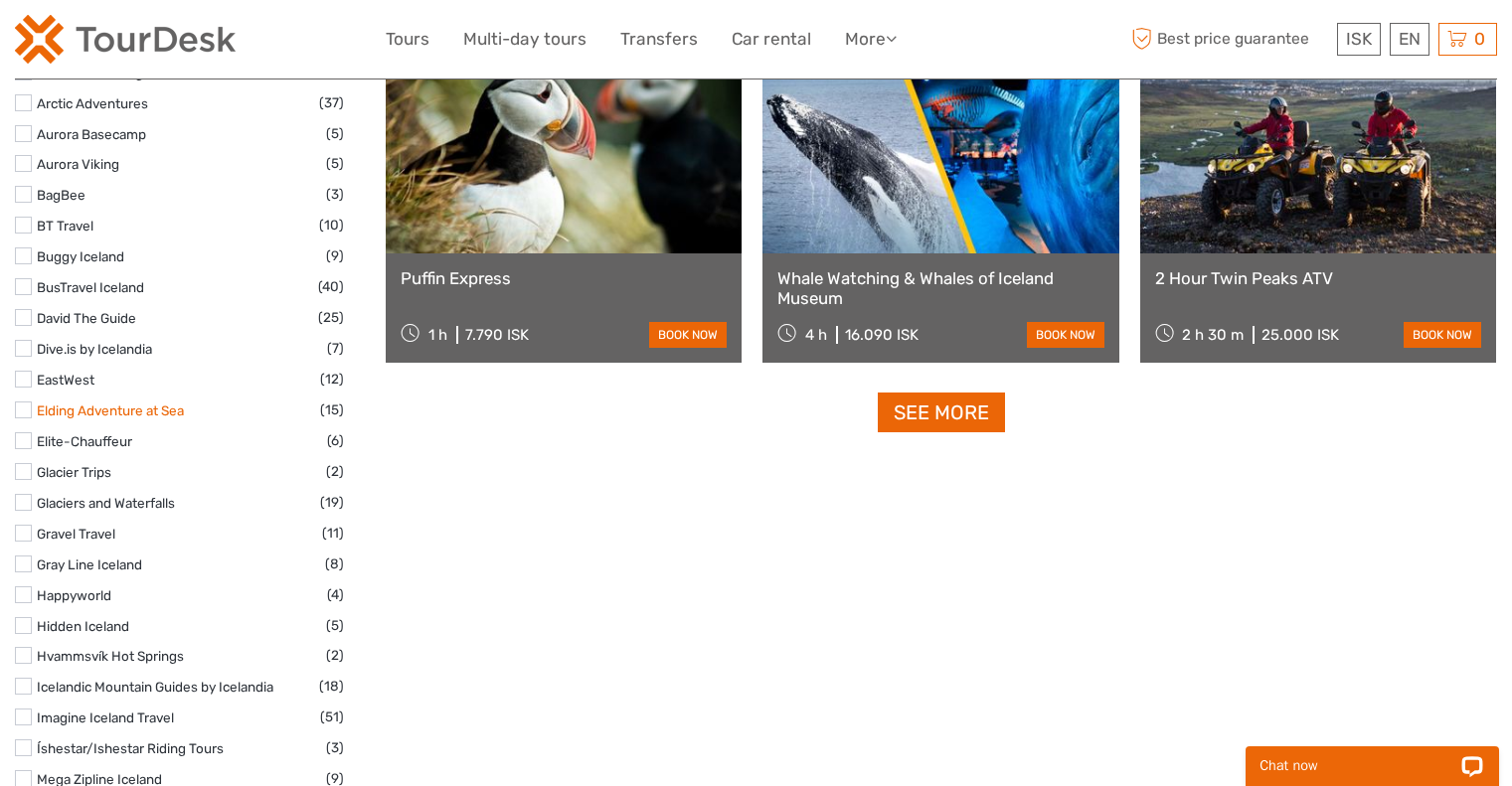 click on "Elding Adventure at Sea" at bounding box center (110, 410) 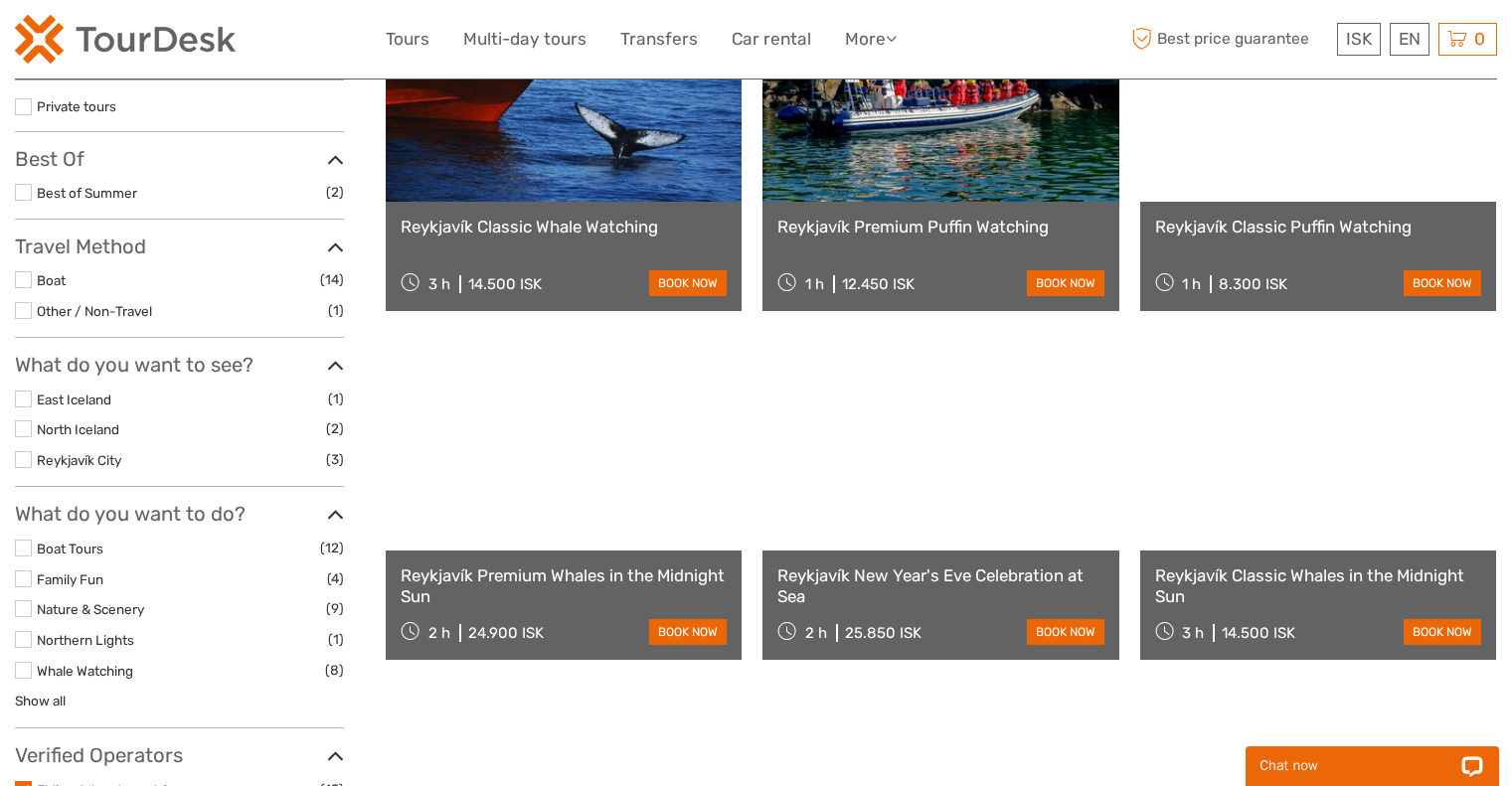 scroll, scrollTop: 339, scrollLeft: 0, axis: vertical 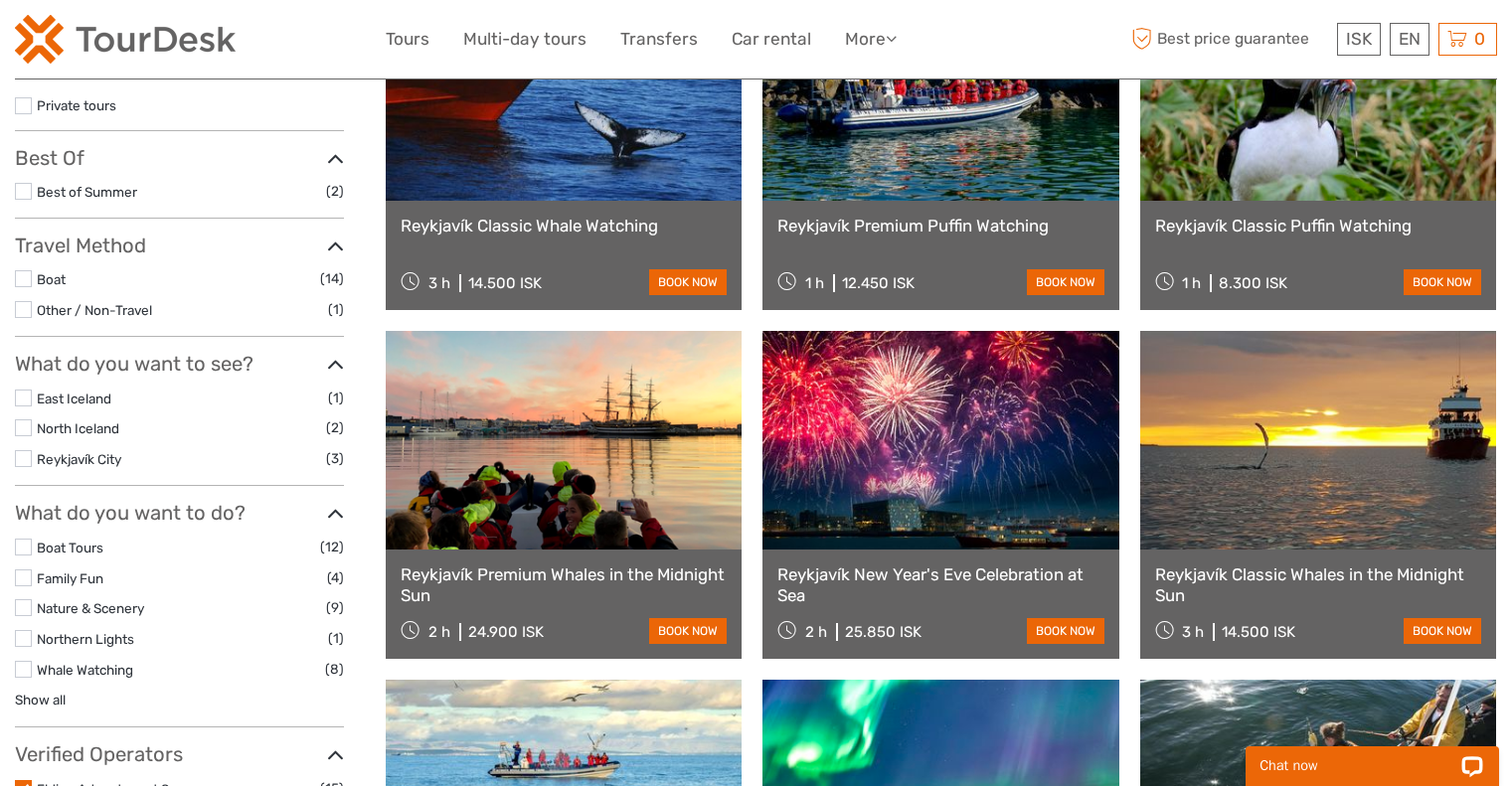 click on "Reykjavík Classic Puffin Watching
1 h
8.300 ISK
book now" at bounding box center [1318, 255] 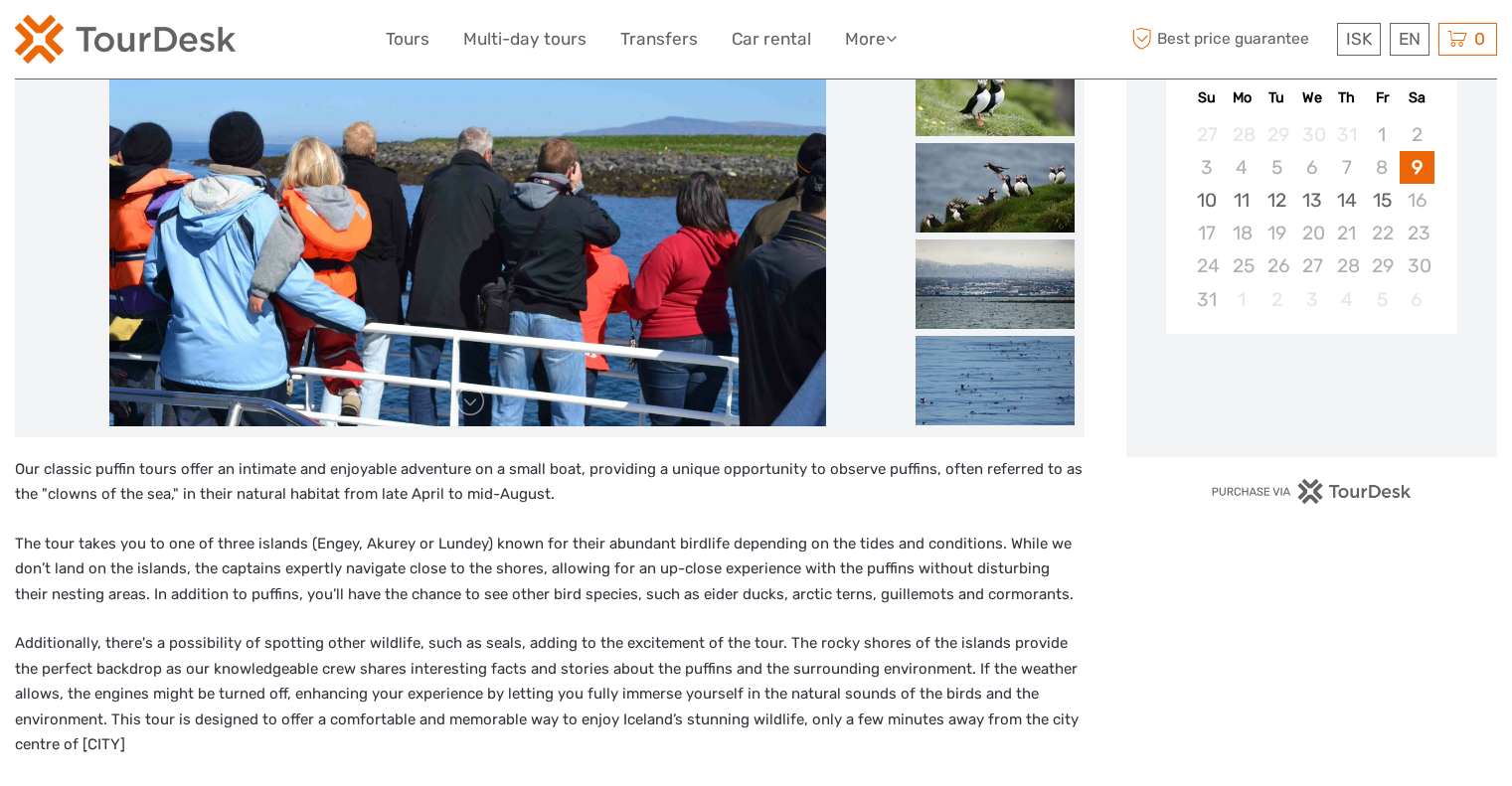 scroll, scrollTop: 410, scrollLeft: 0, axis: vertical 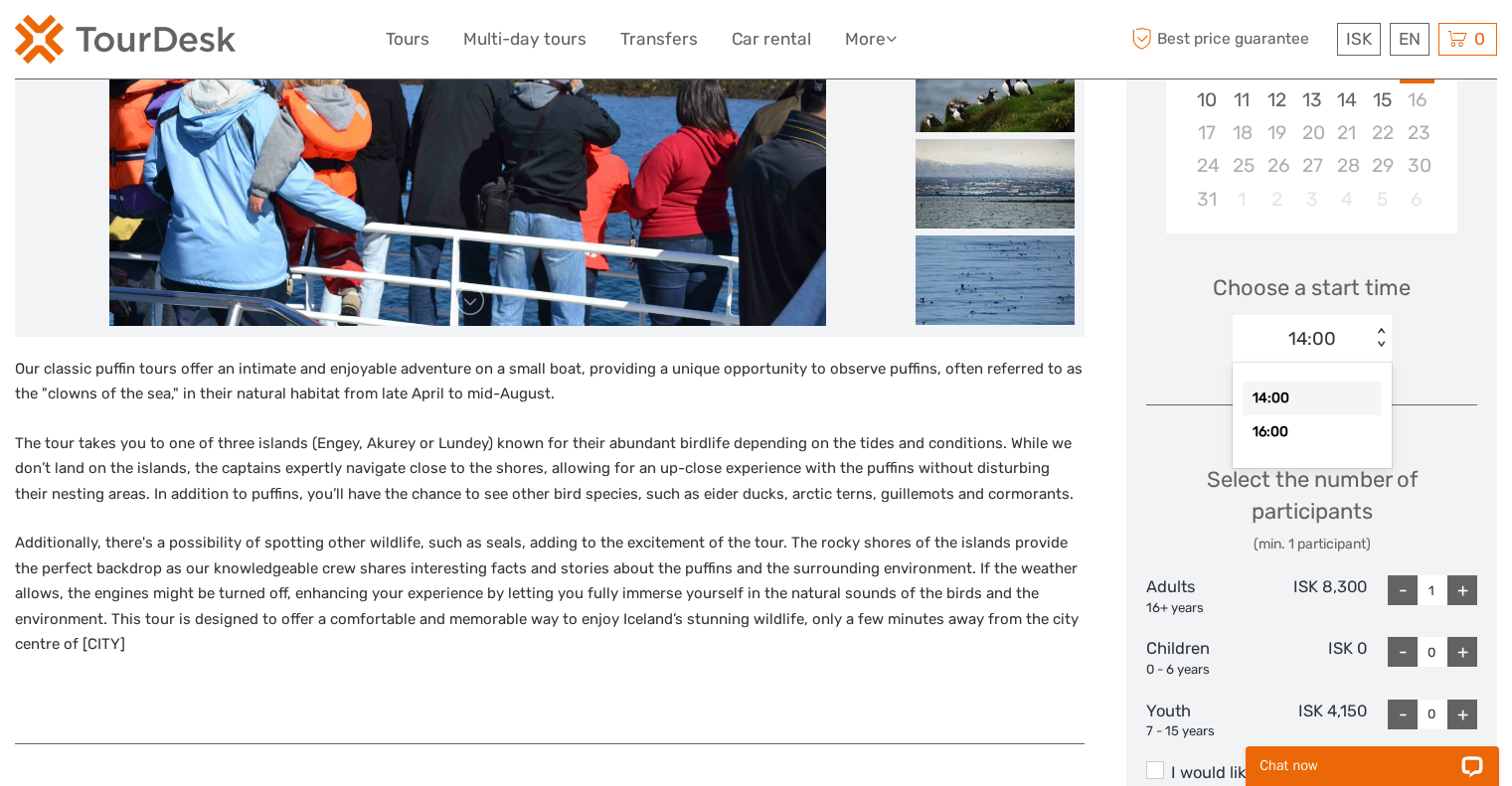 click on "14:00" at bounding box center (1312, 339) 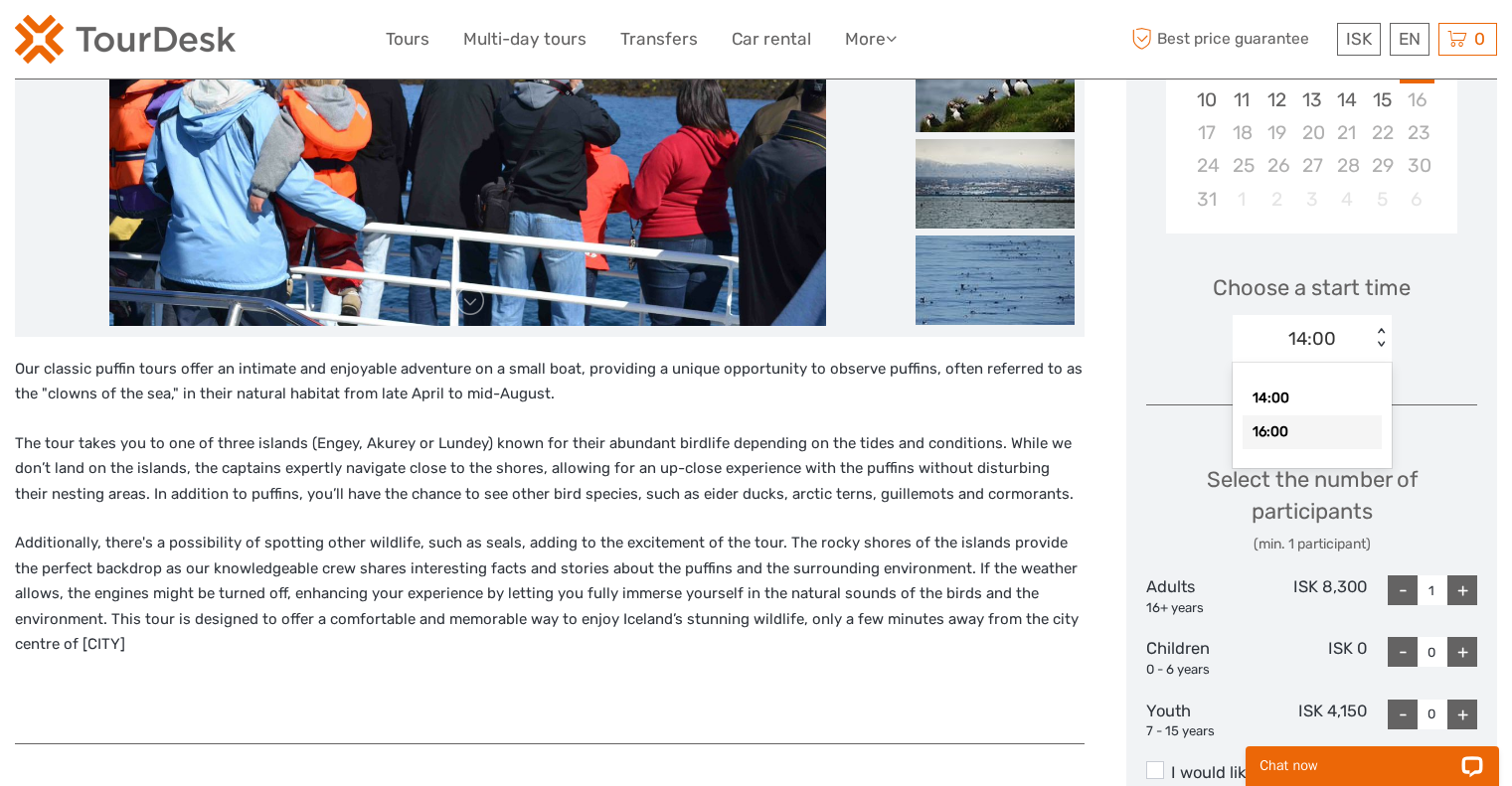 click on "16:00" at bounding box center [1312, 432] 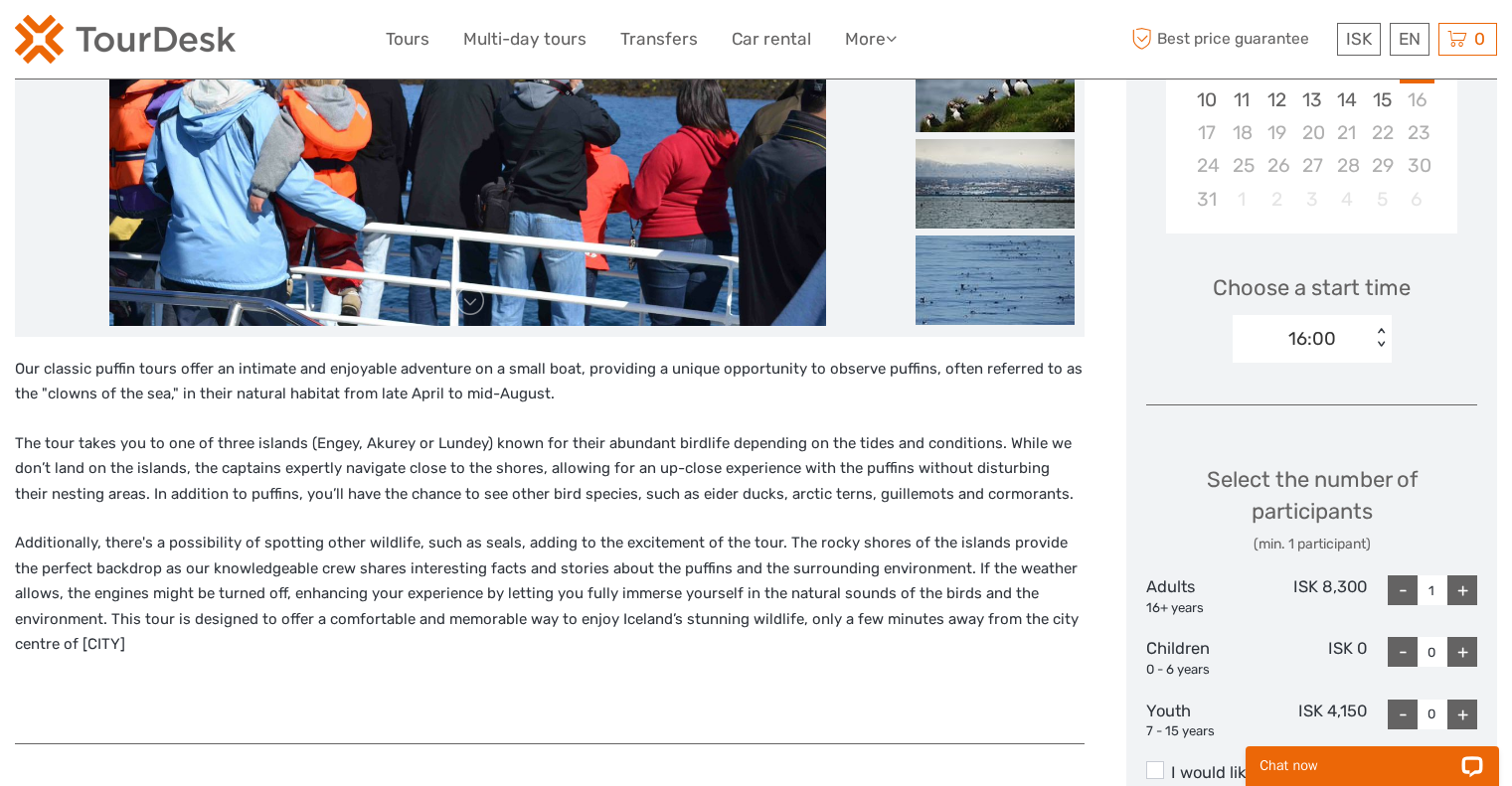 click on "+" at bounding box center (1462, 590) 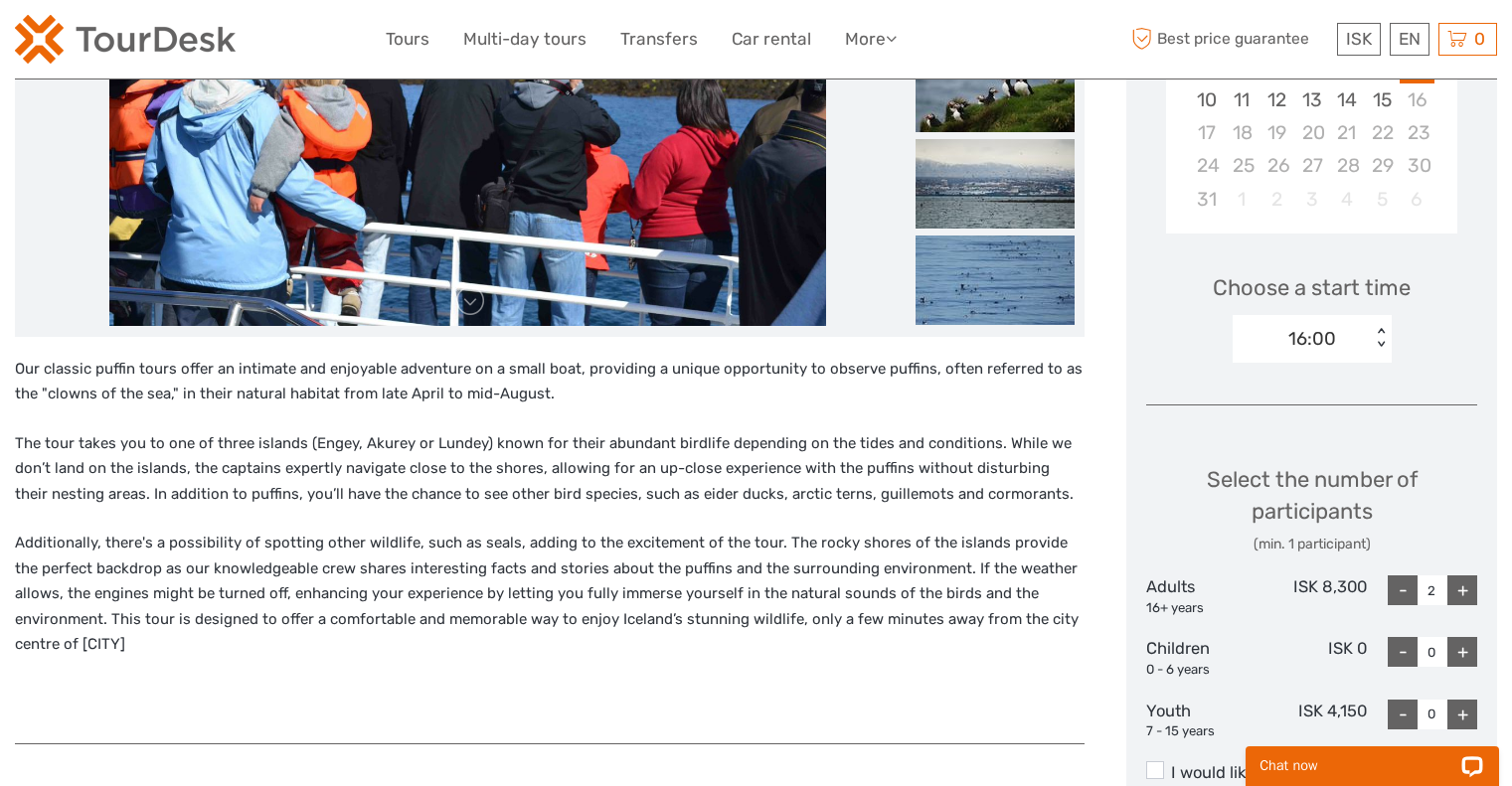 click on "+" at bounding box center [1462, 590] 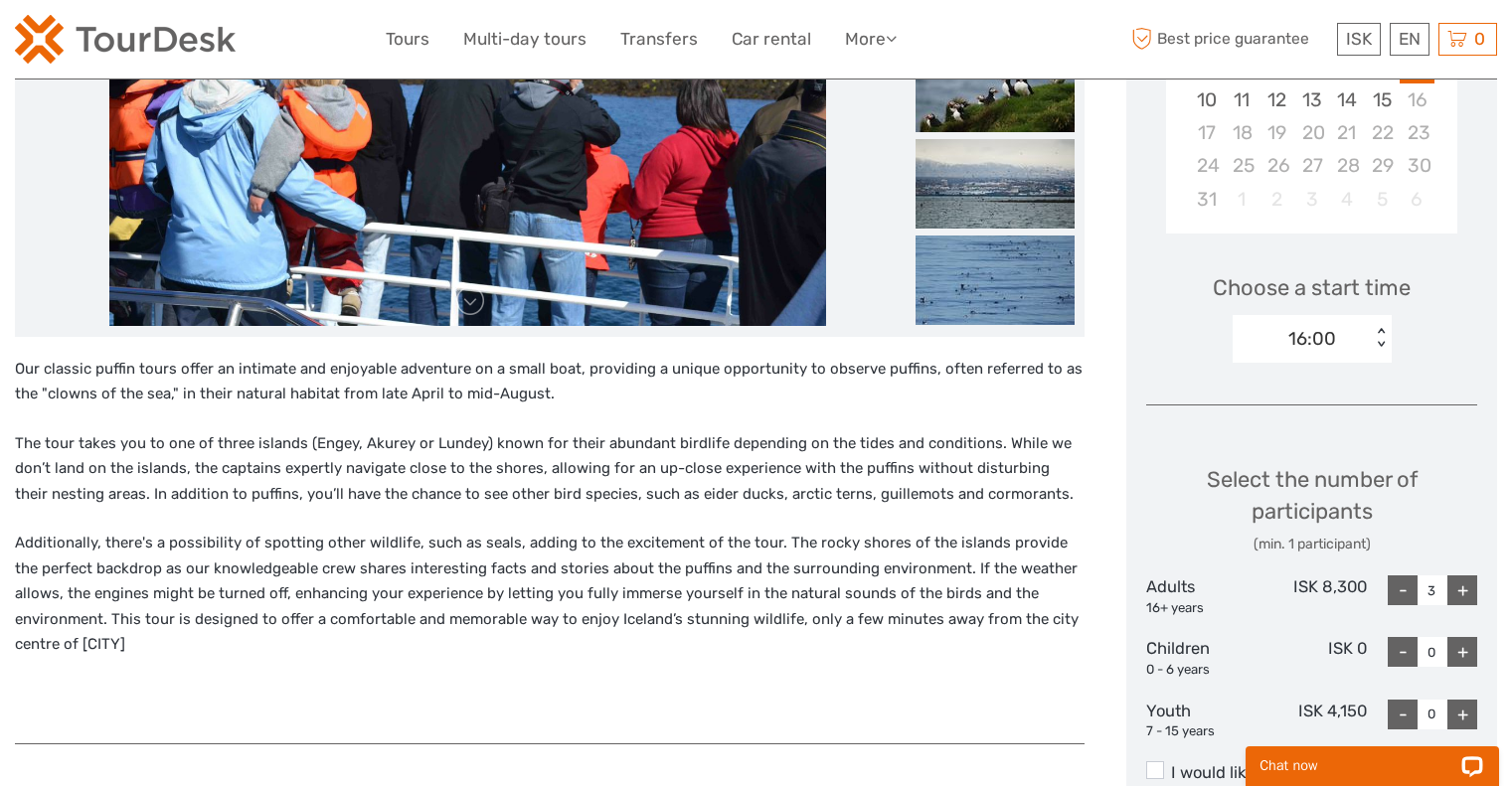 click on "+" at bounding box center [1462, 590] 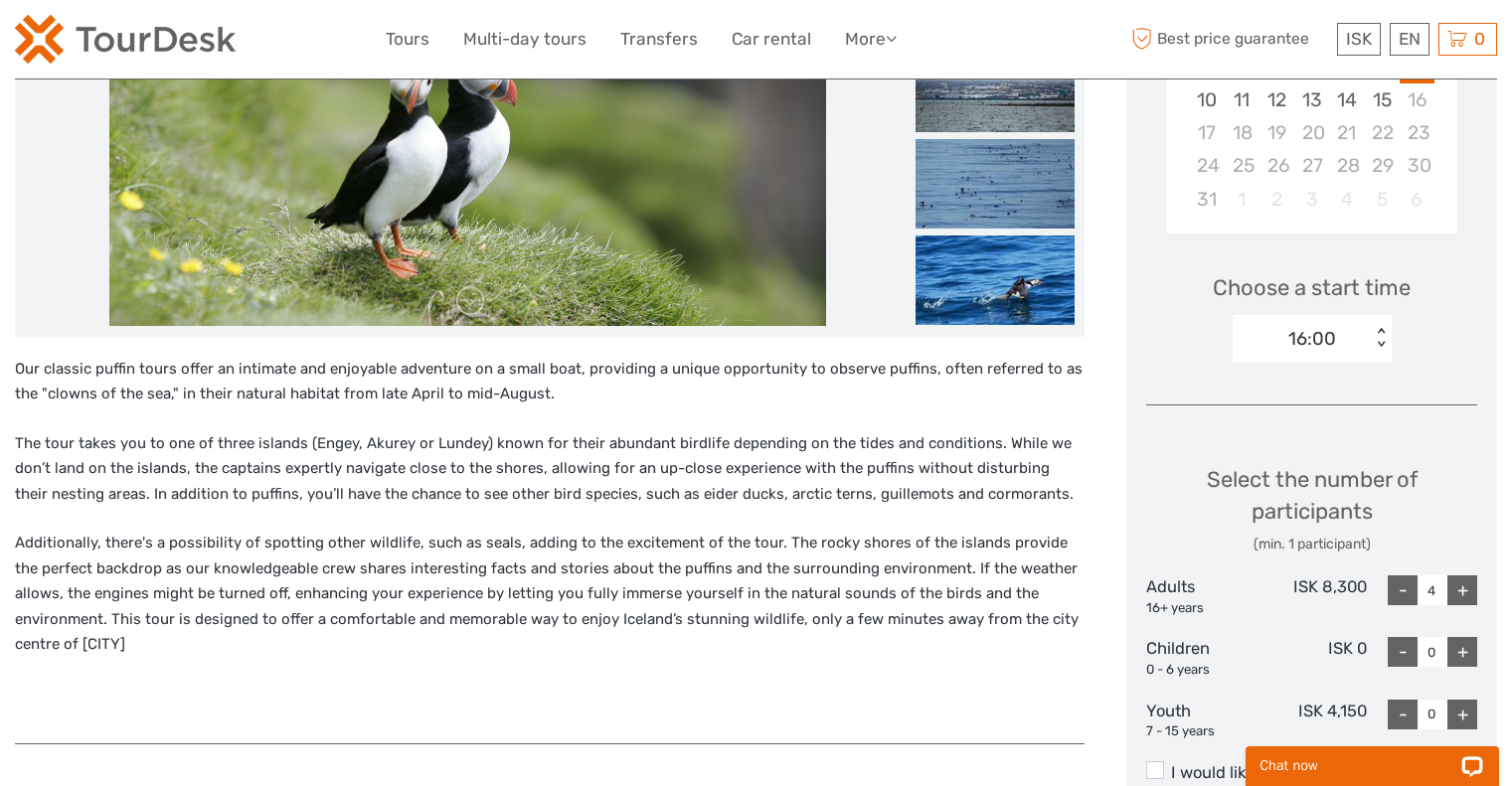 click on "+" at bounding box center [1462, 590] 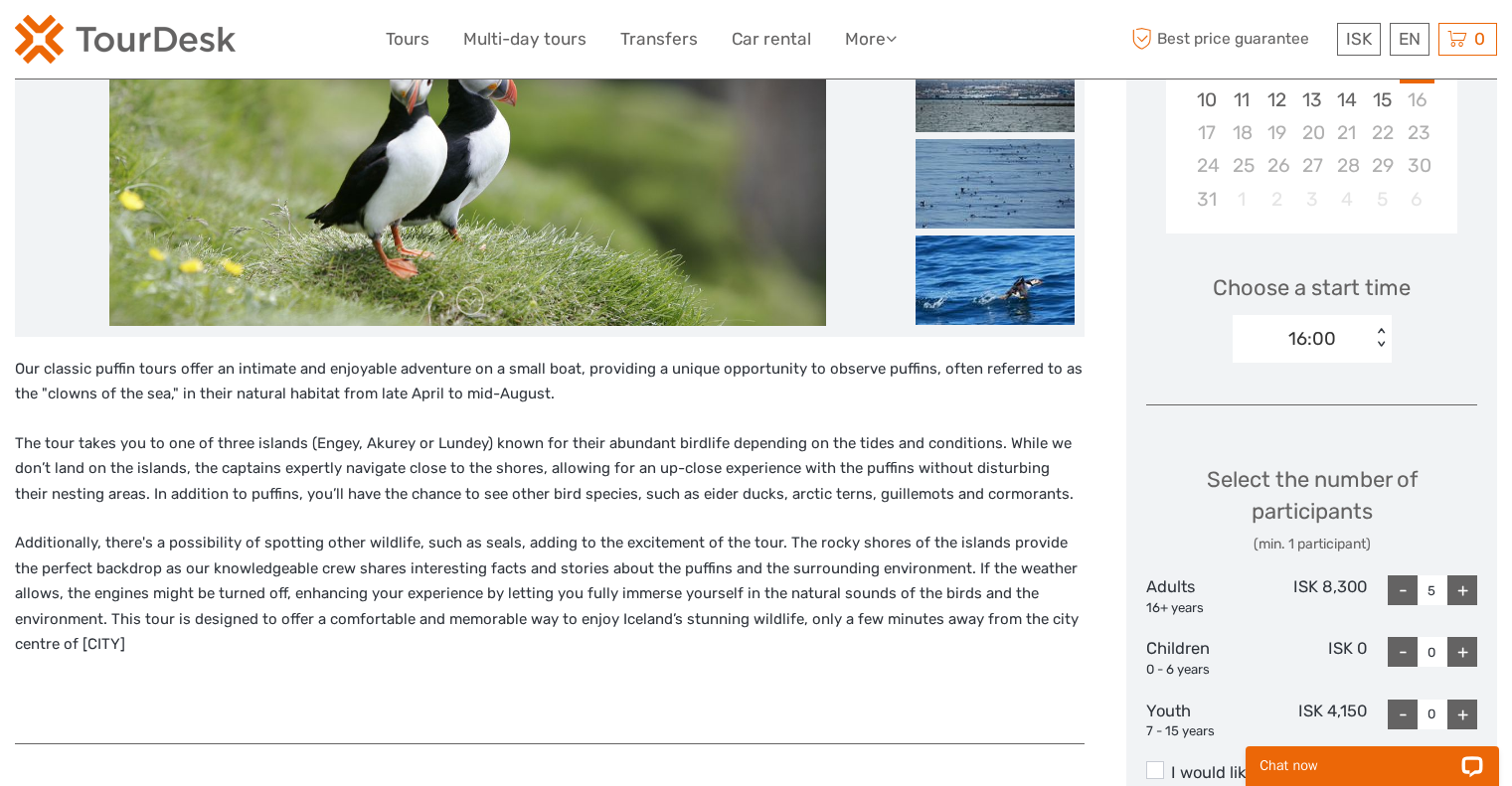 click on "+" at bounding box center (1462, 590) 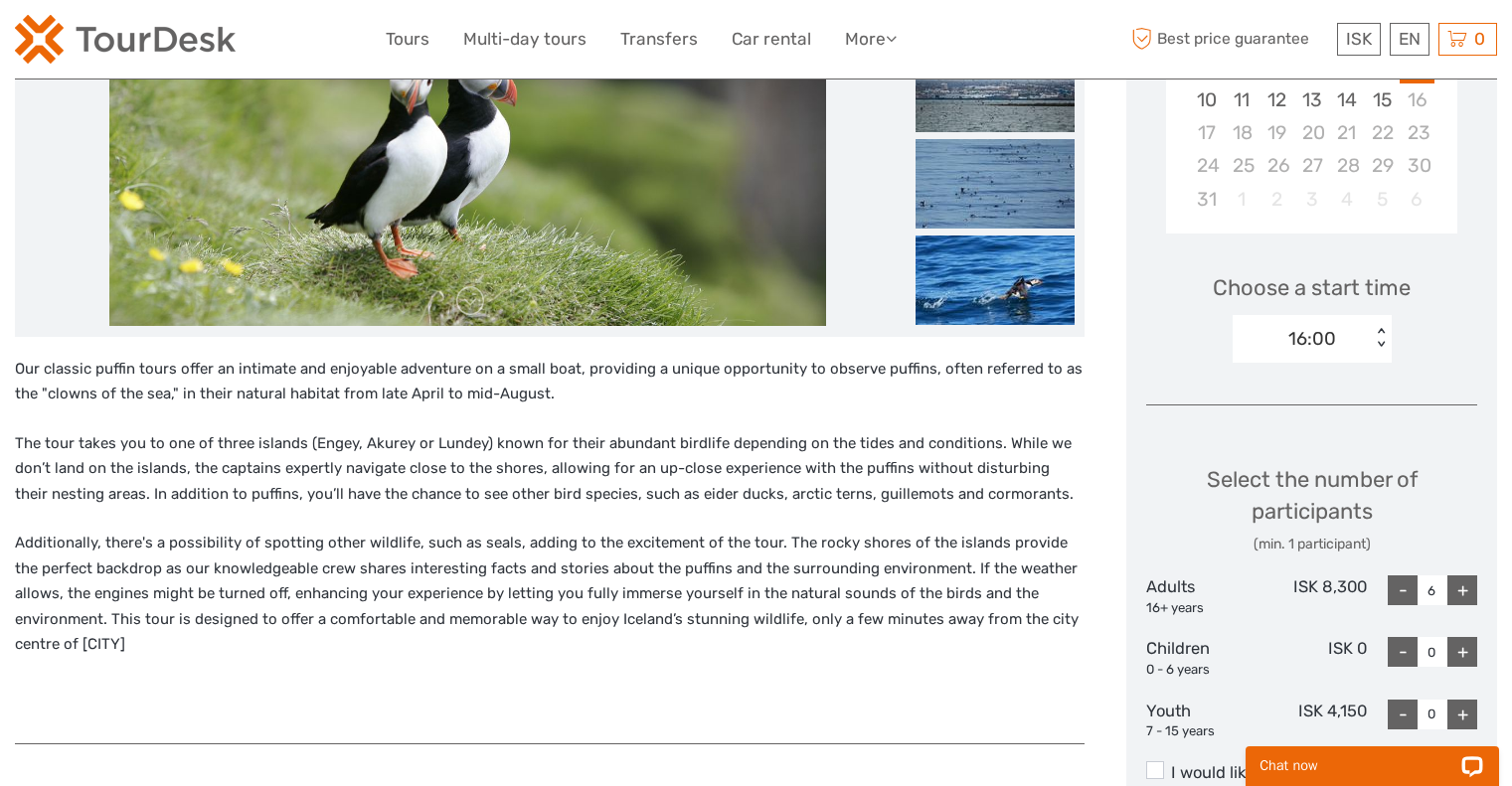 click on "+" at bounding box center [1462, 590] 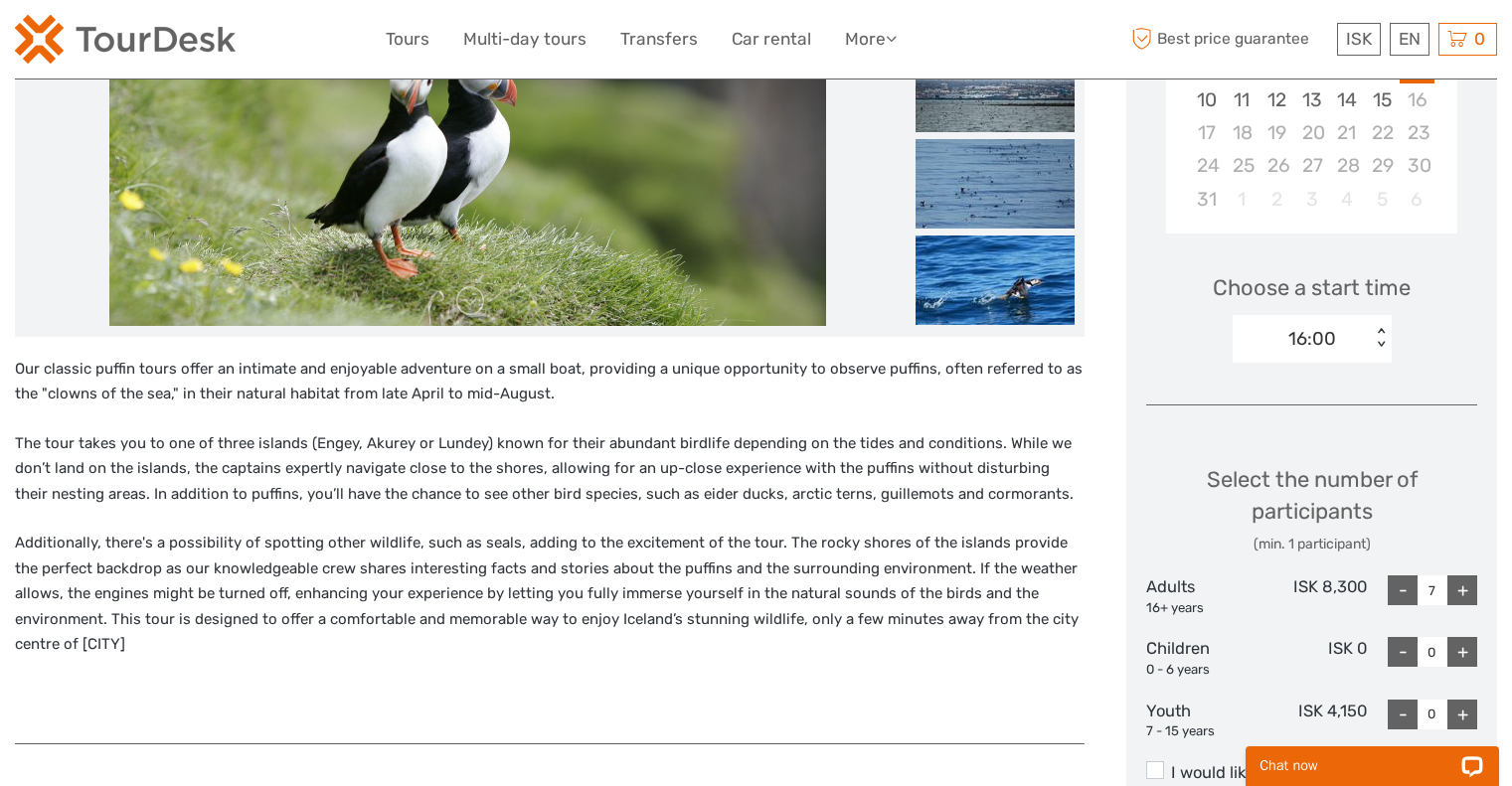 click on "+" at bounding box center [1462, 590] 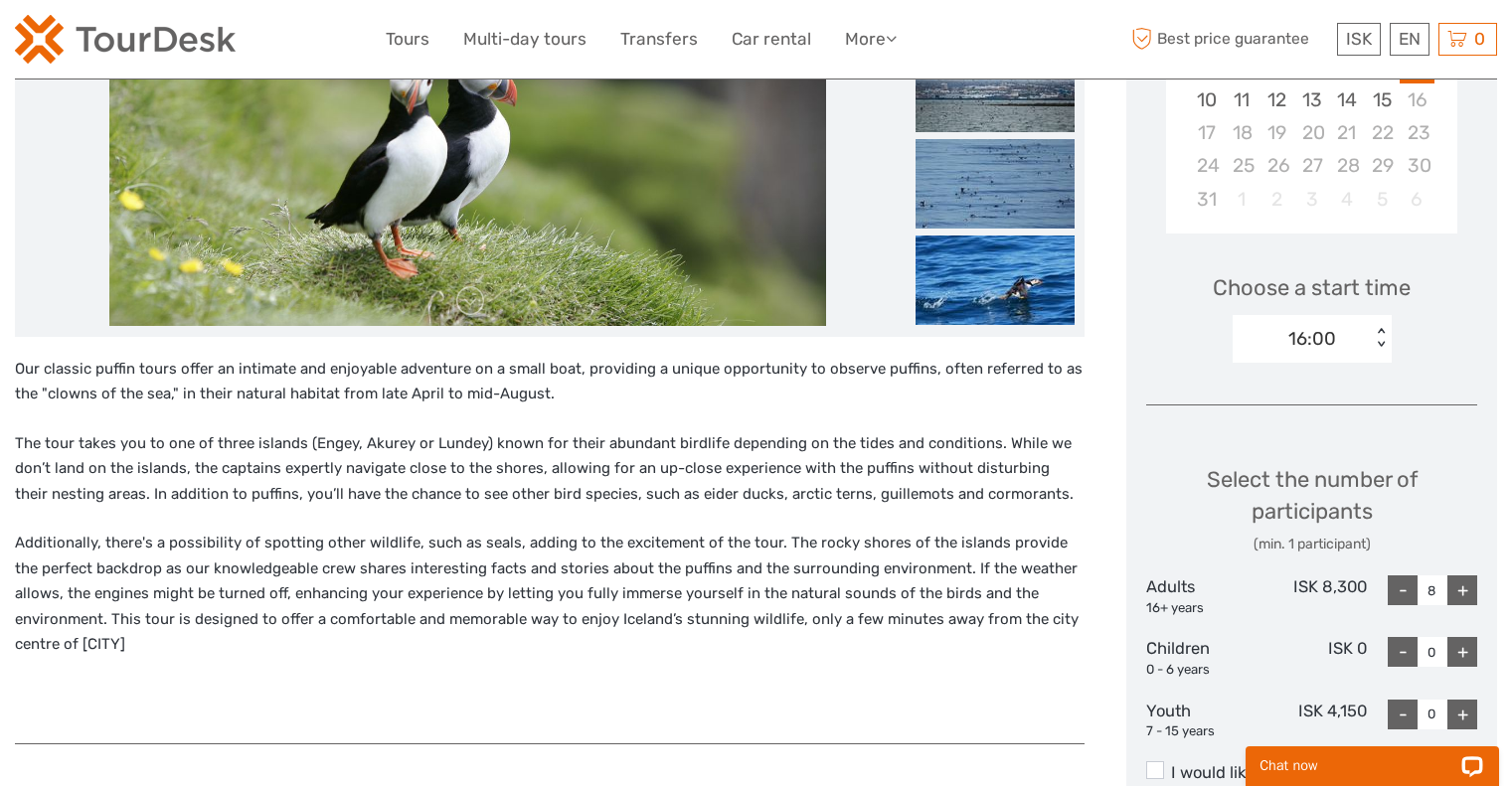 click on "+" at bounding box center (1462, 590) 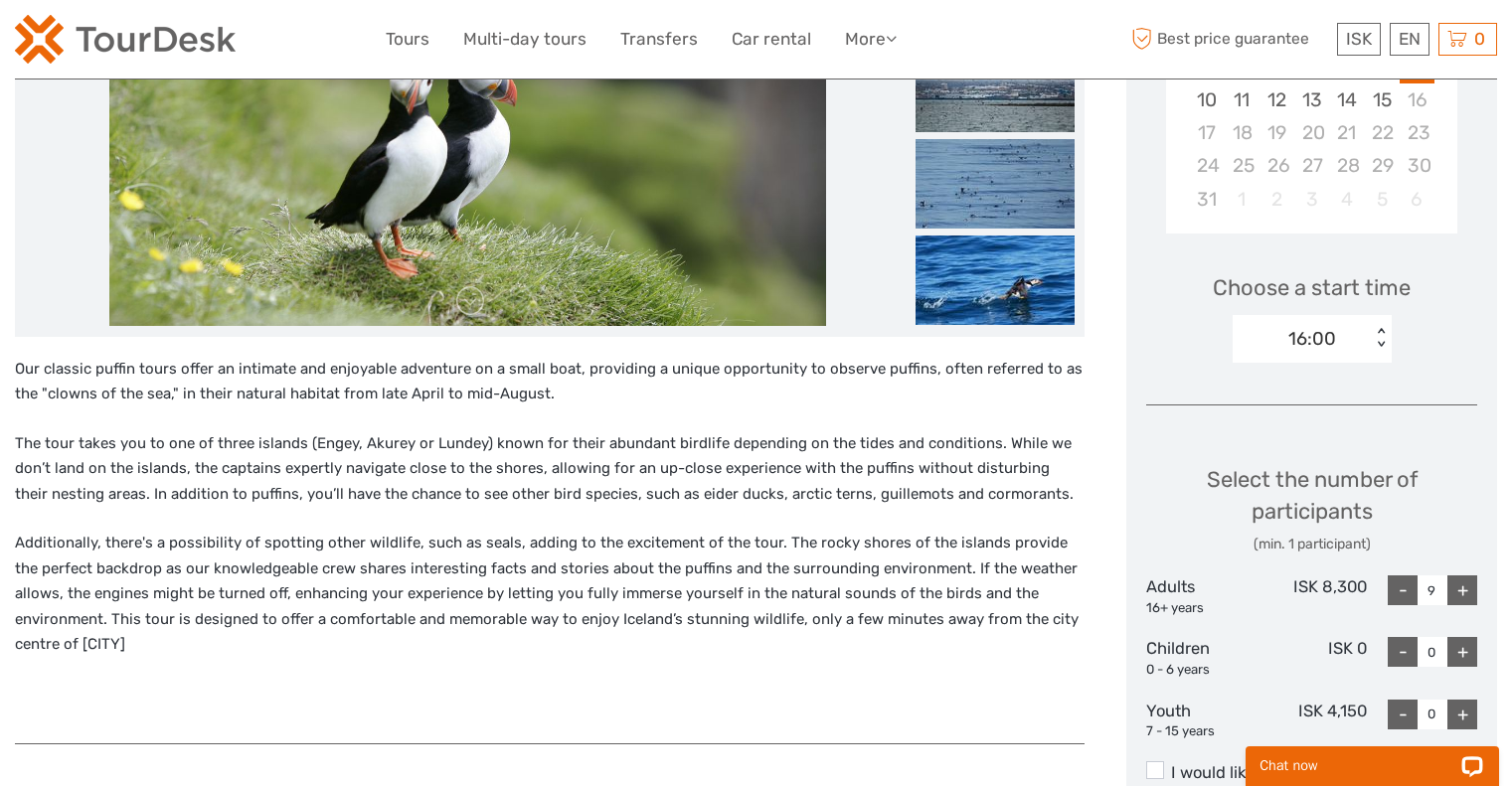 click on "+" at bounding box center (1462, 590) 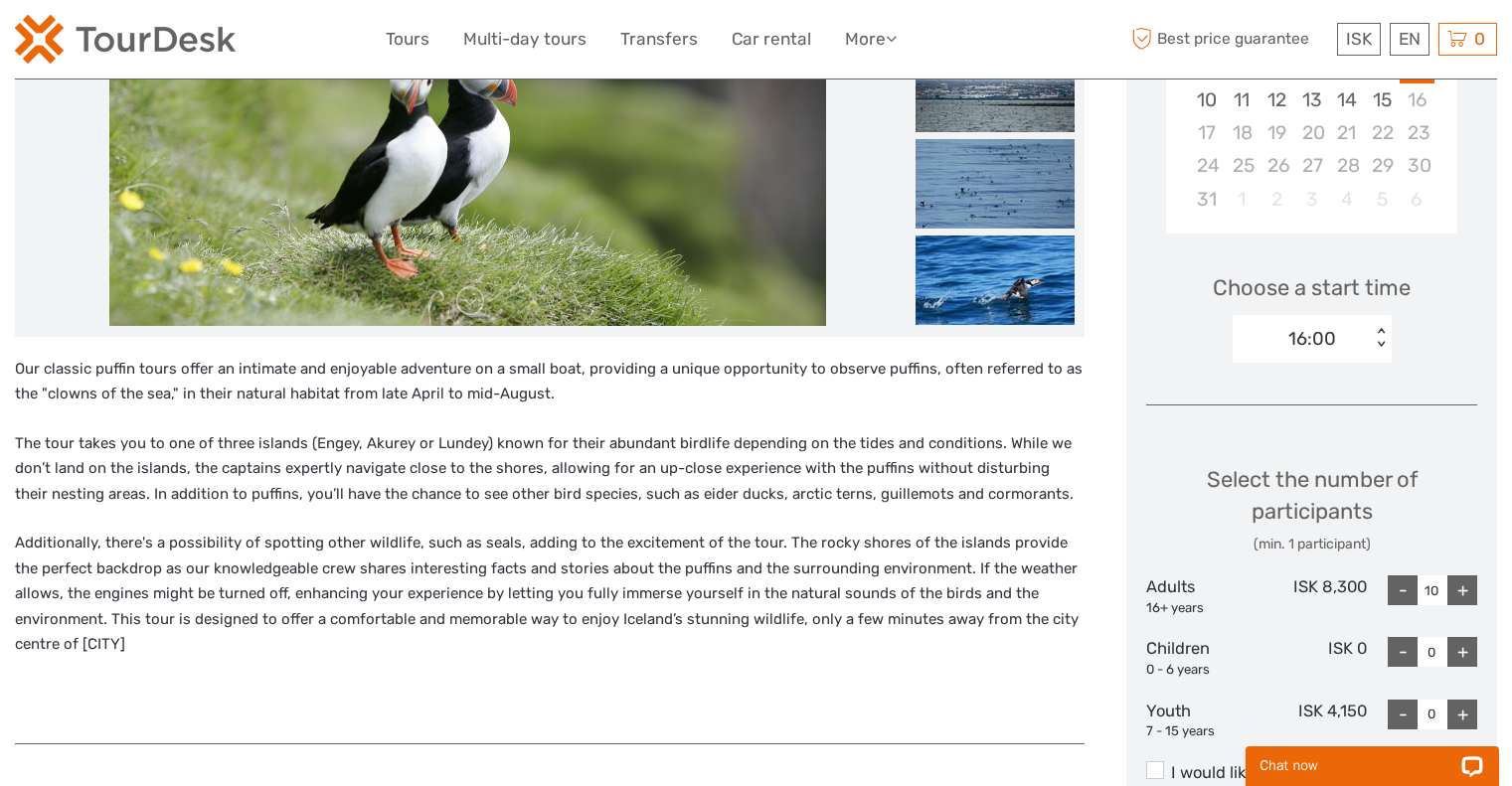 click on "+" at bounding box center [1462, 590] 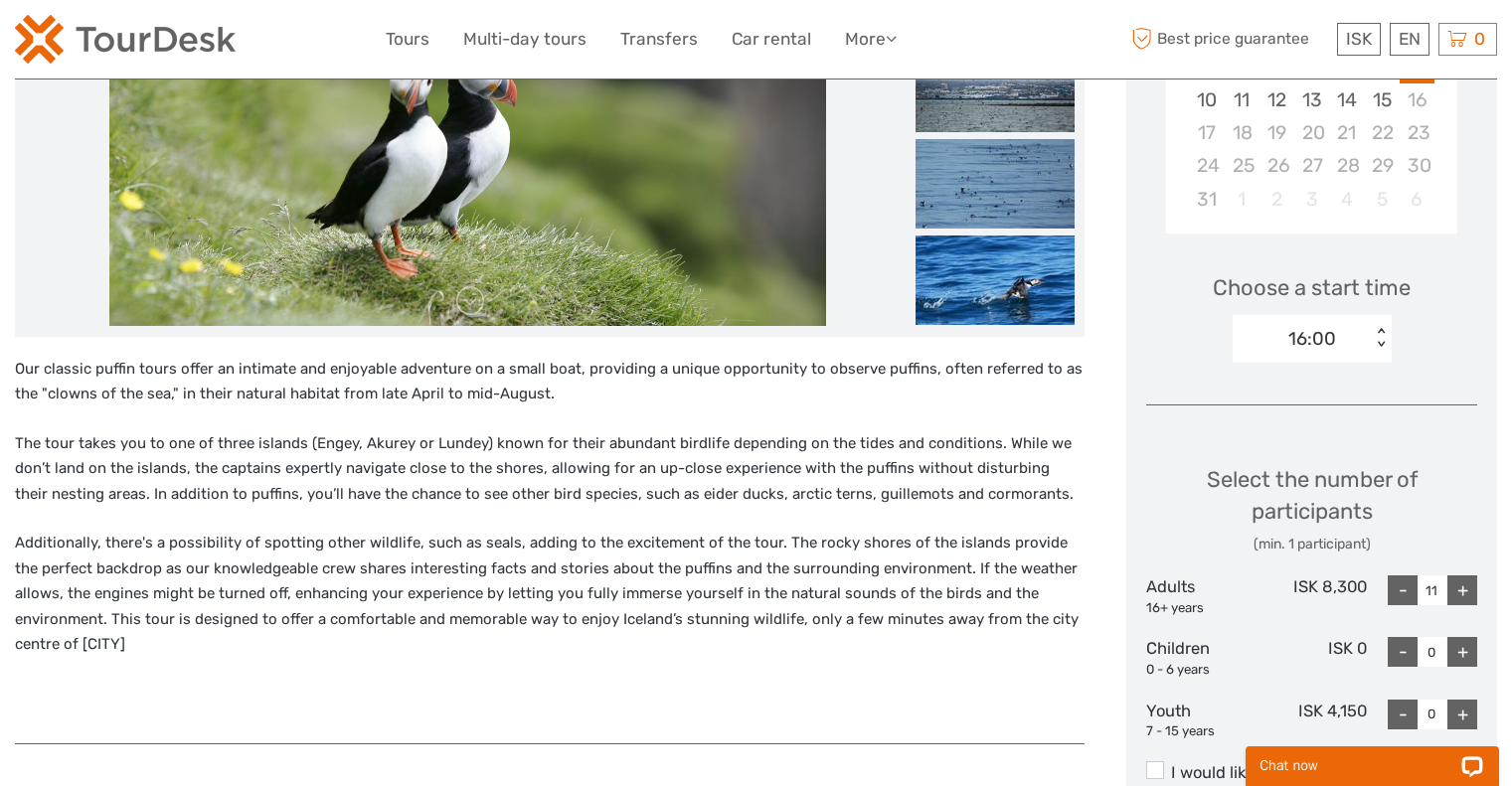 click on "+" at bounding box center (1462, 590) 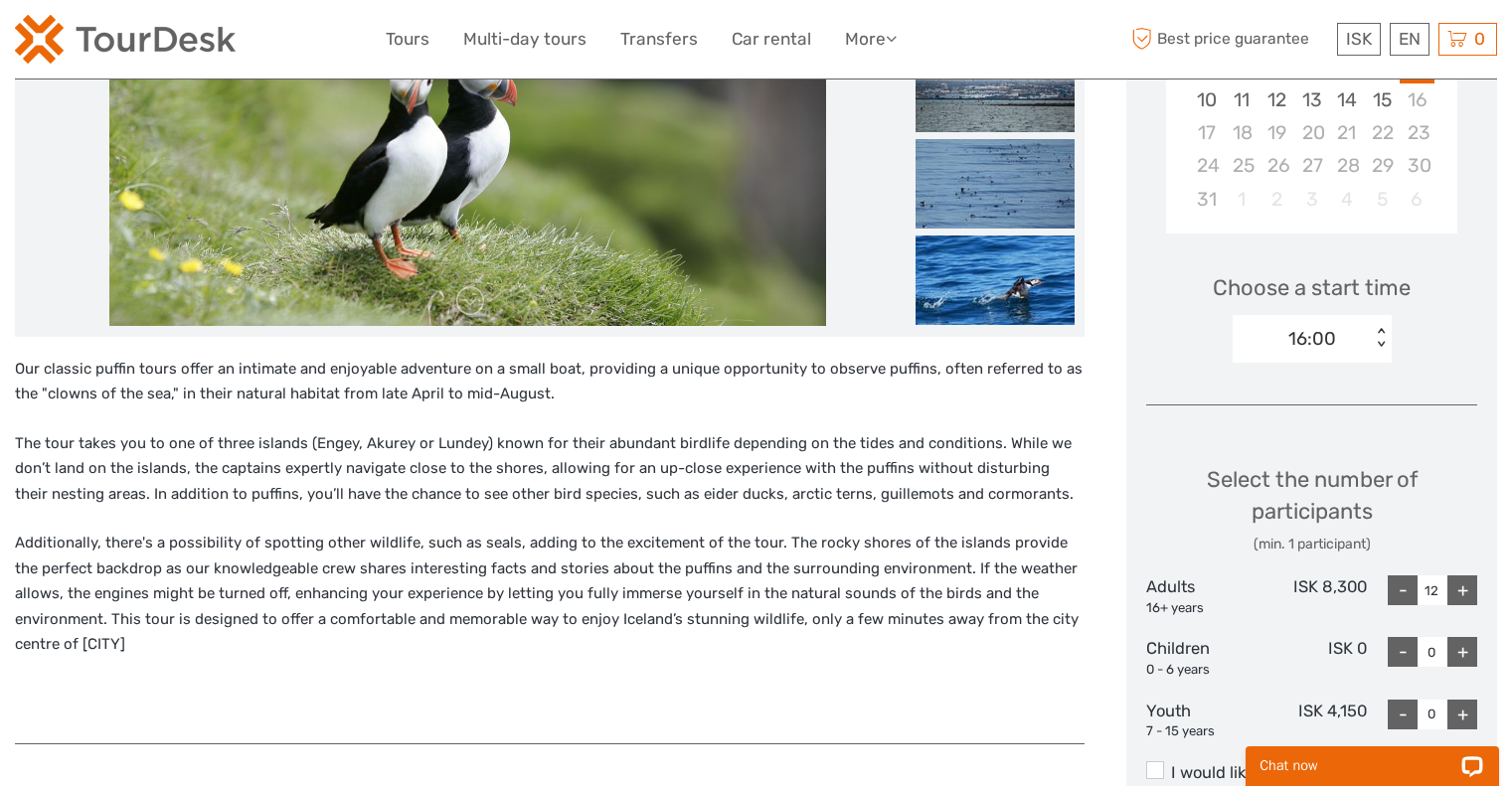 click on "+" at bounding box center (1462, 590) 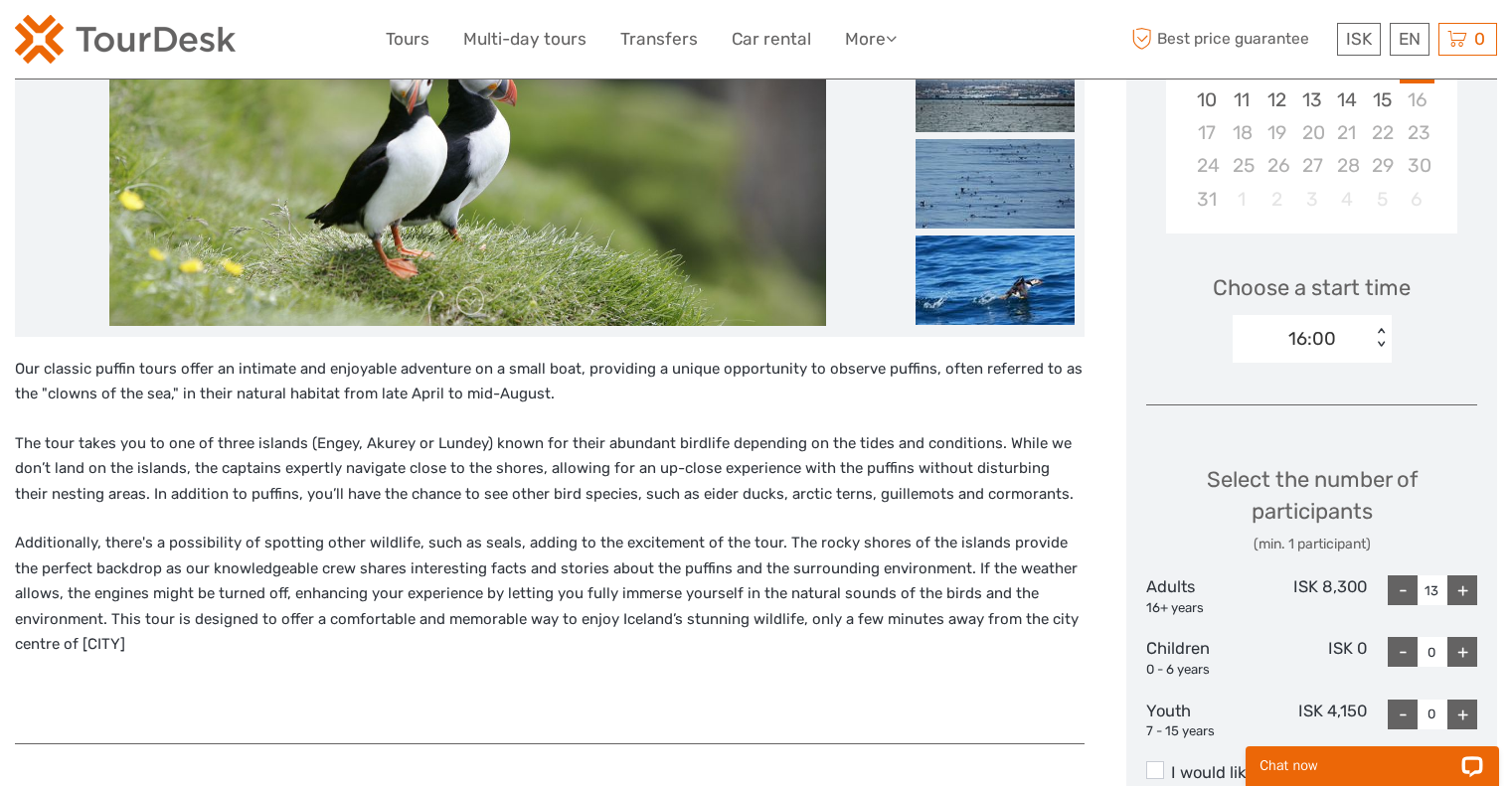 click on "+" at bounding box center (1462, 590) 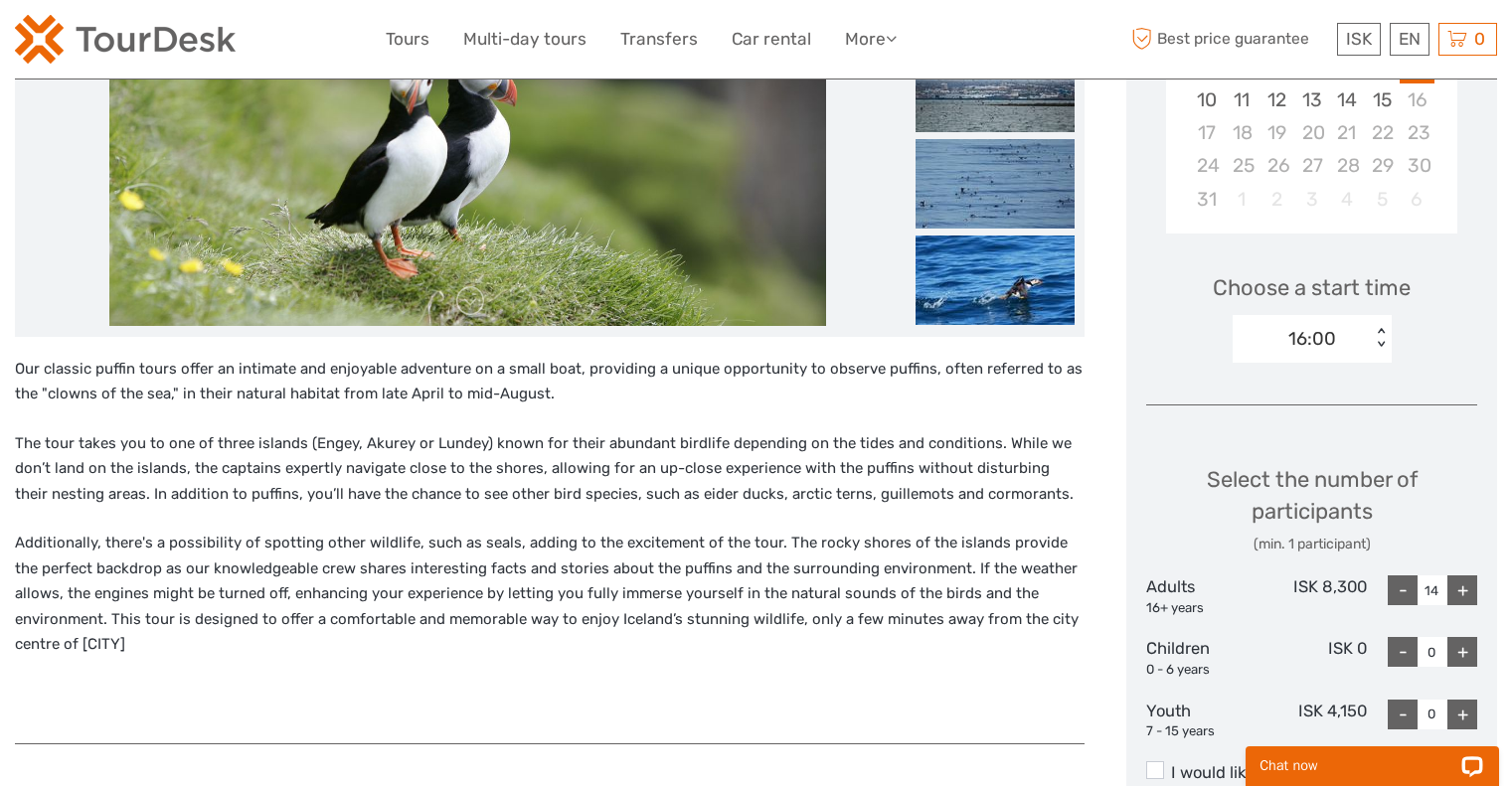 click on "+" at bounding box center [1462, 590] 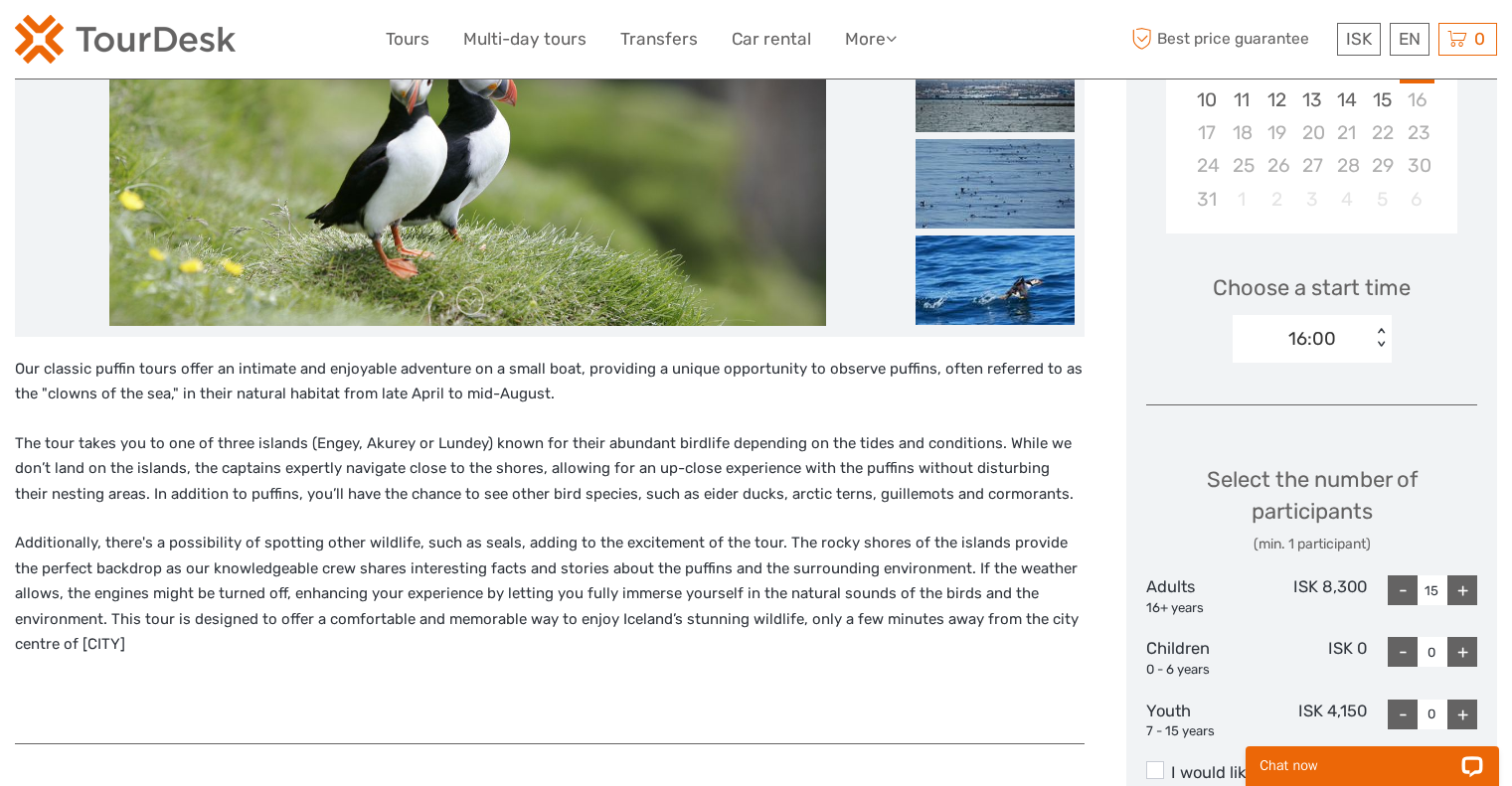 click on "+" at bounding box center (1462, 590) 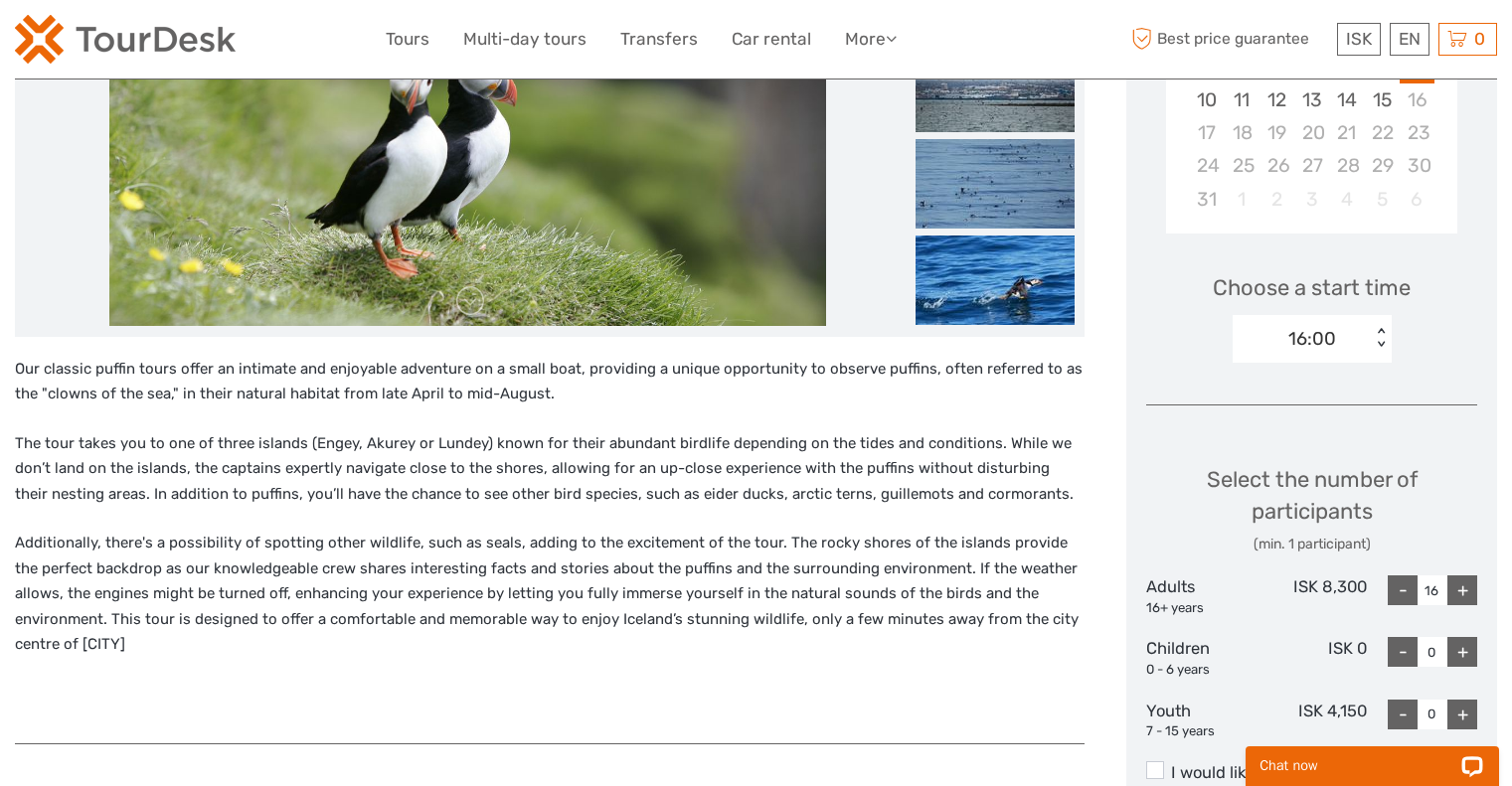 click on "+" at bounding box center [1462, 590] 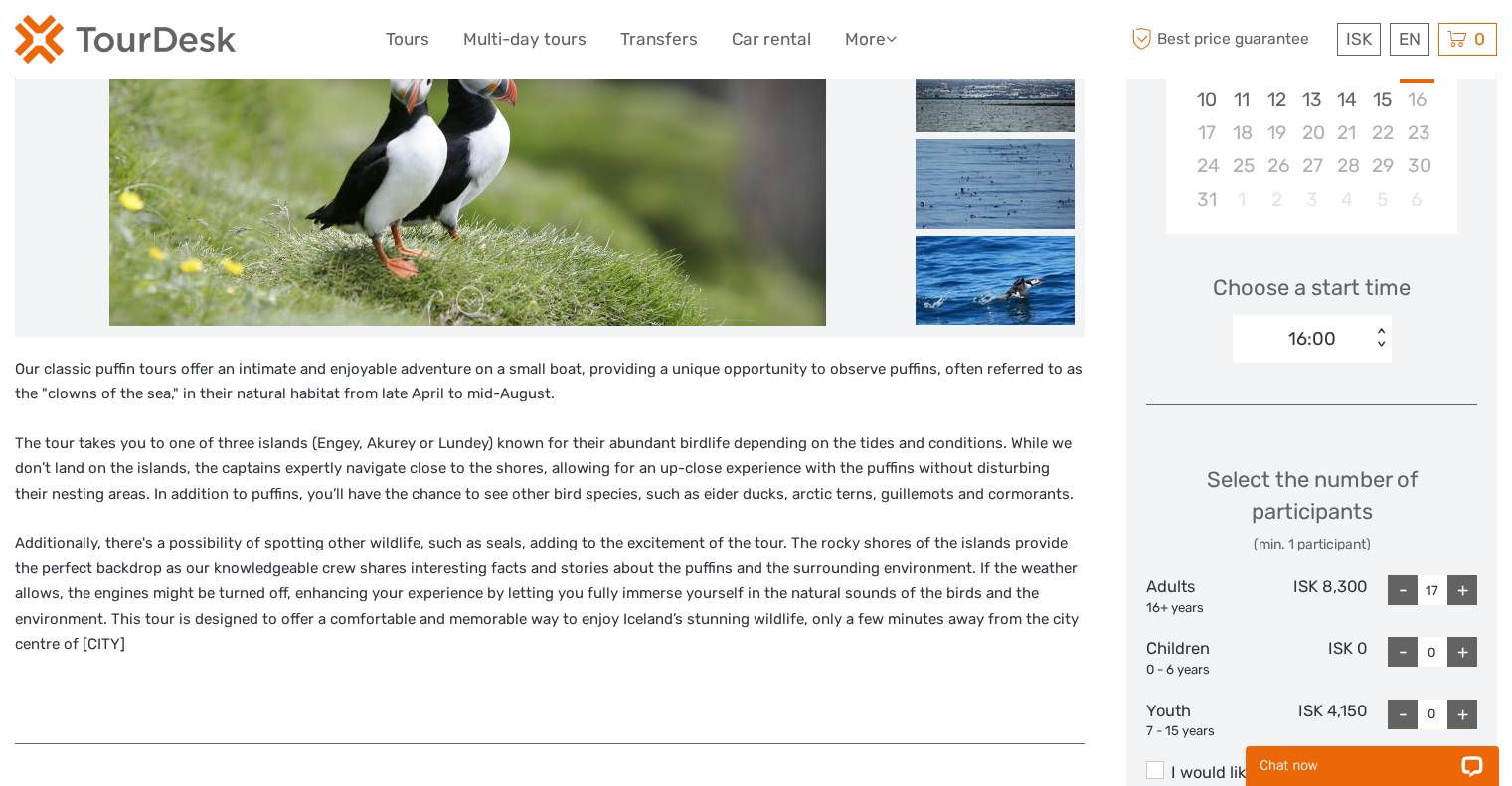 click on "+" at bounding box center [1462, 590] 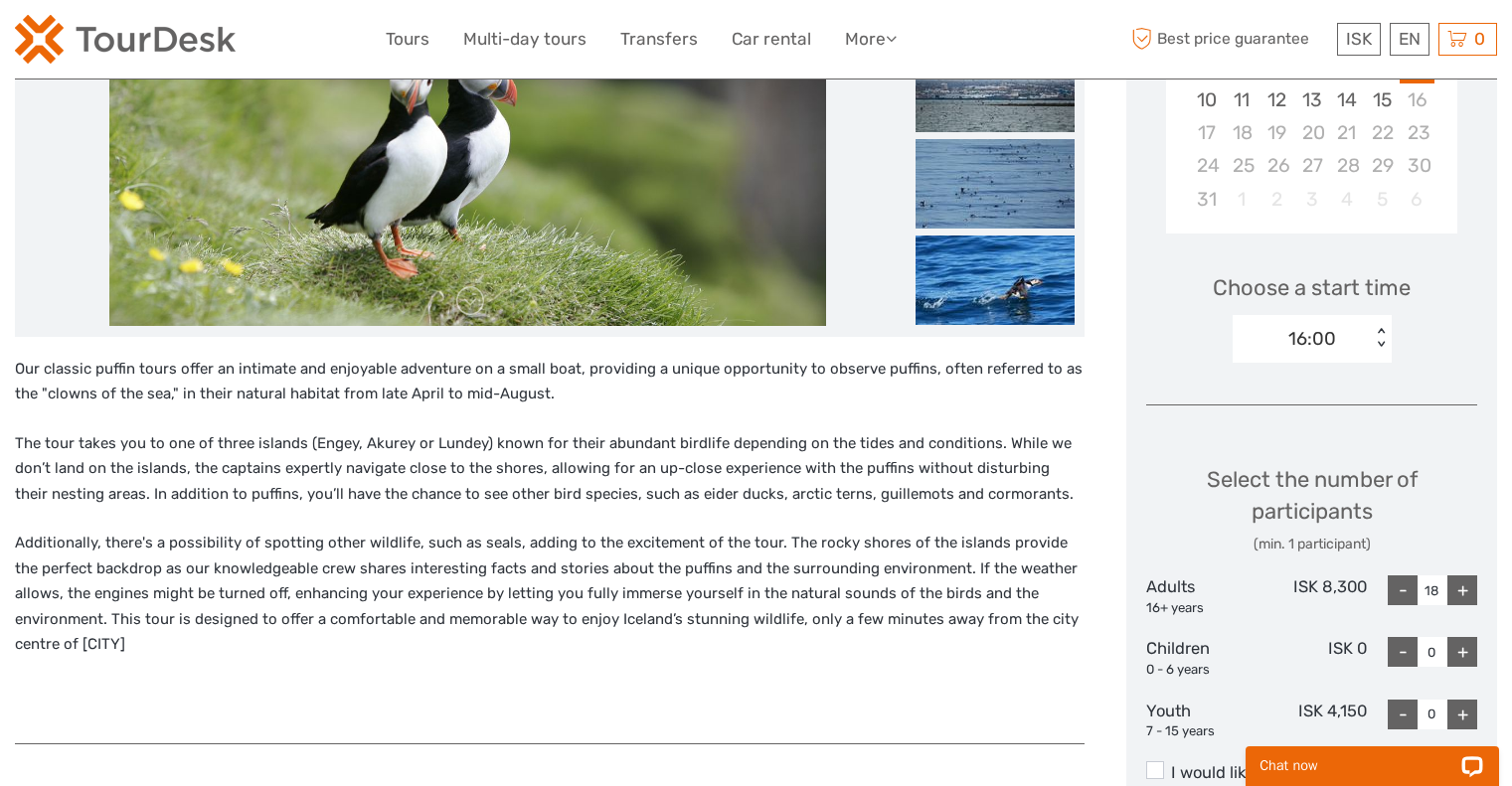 click on "+" at bounding box center [1462, 590] 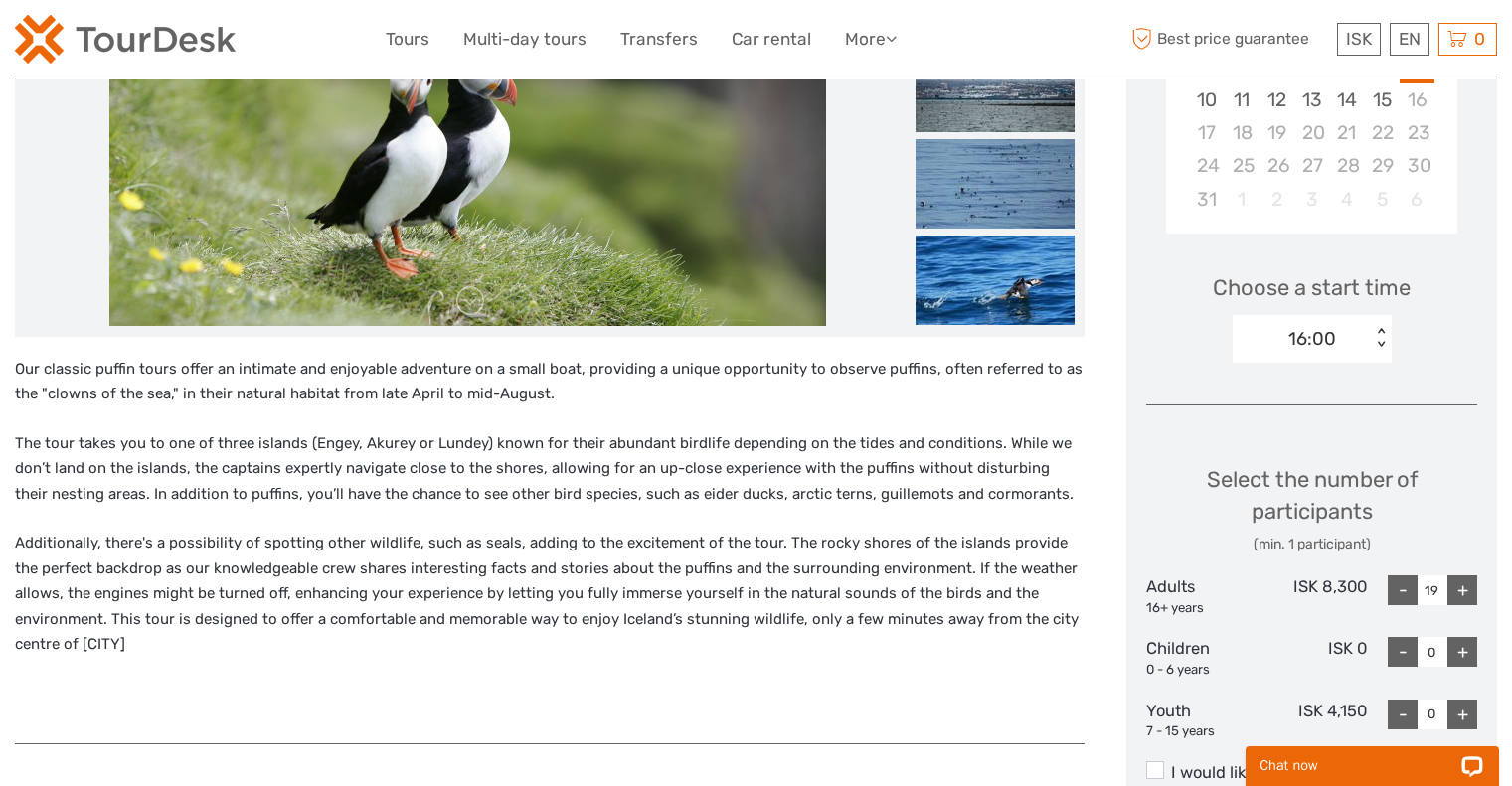 click on "+" at bounding box center [1462, 590] 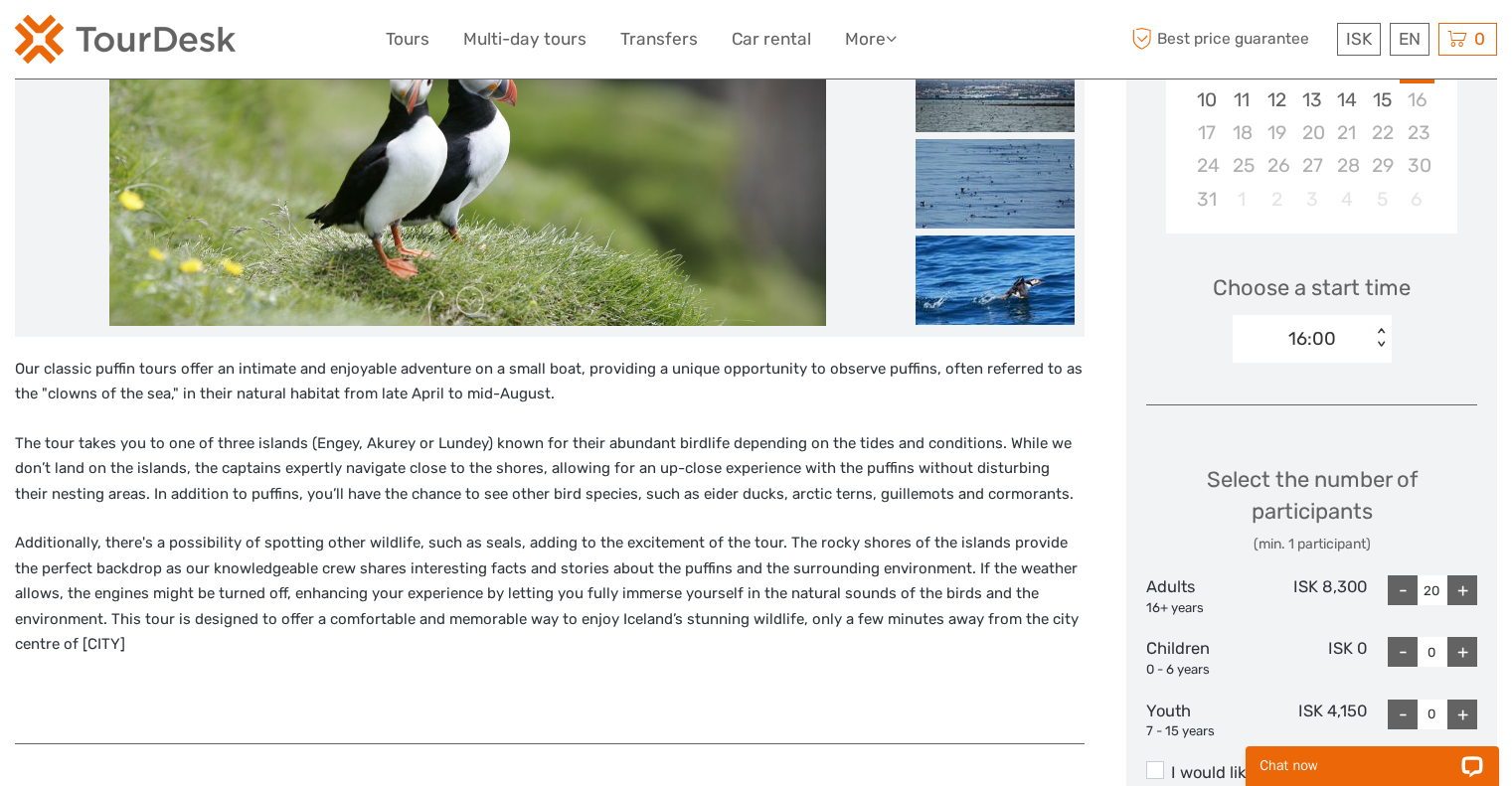 click on "+" at bounding box center [1462, 590] 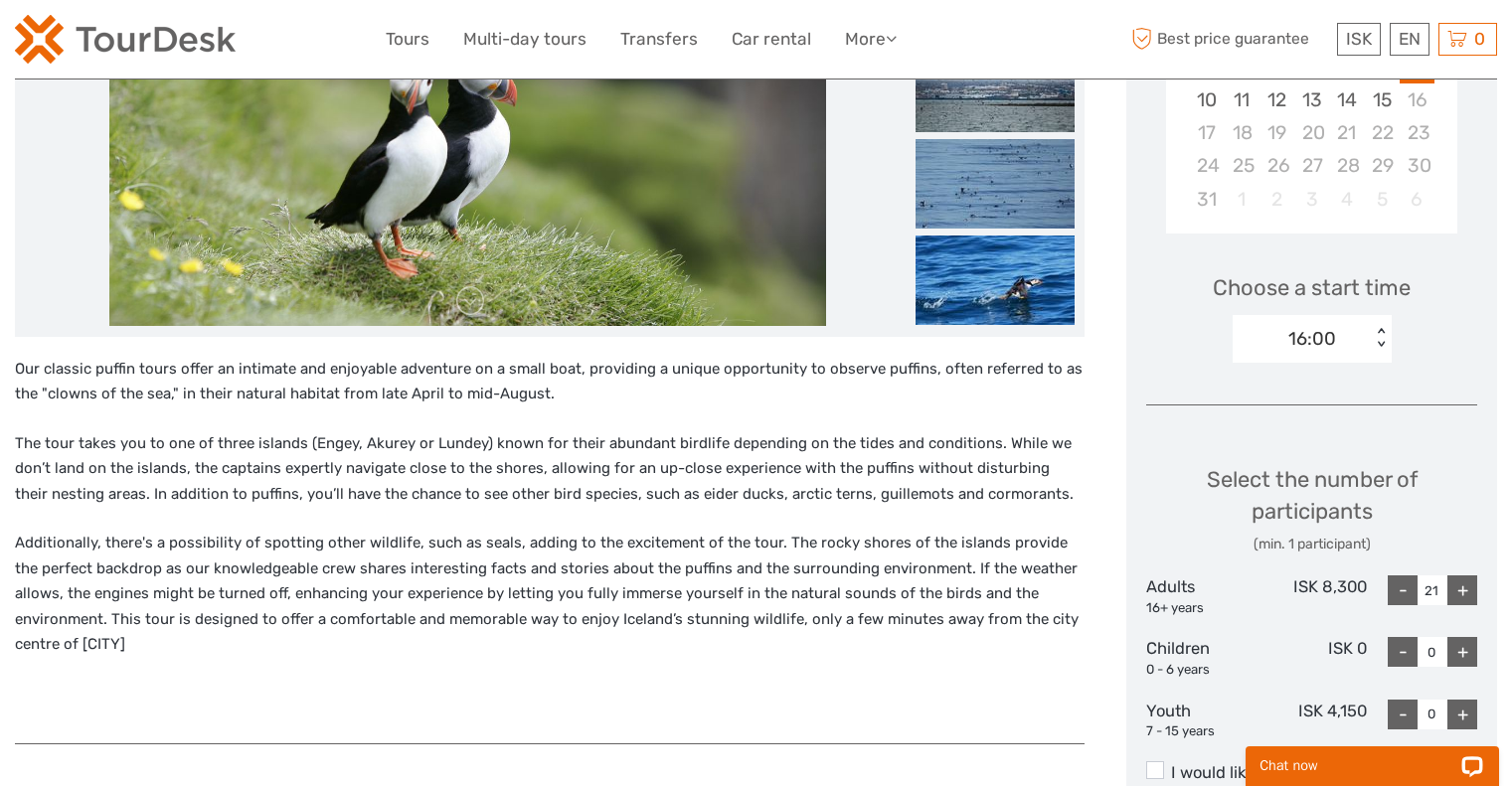 click on "+" at bounding box center [1462, 590] 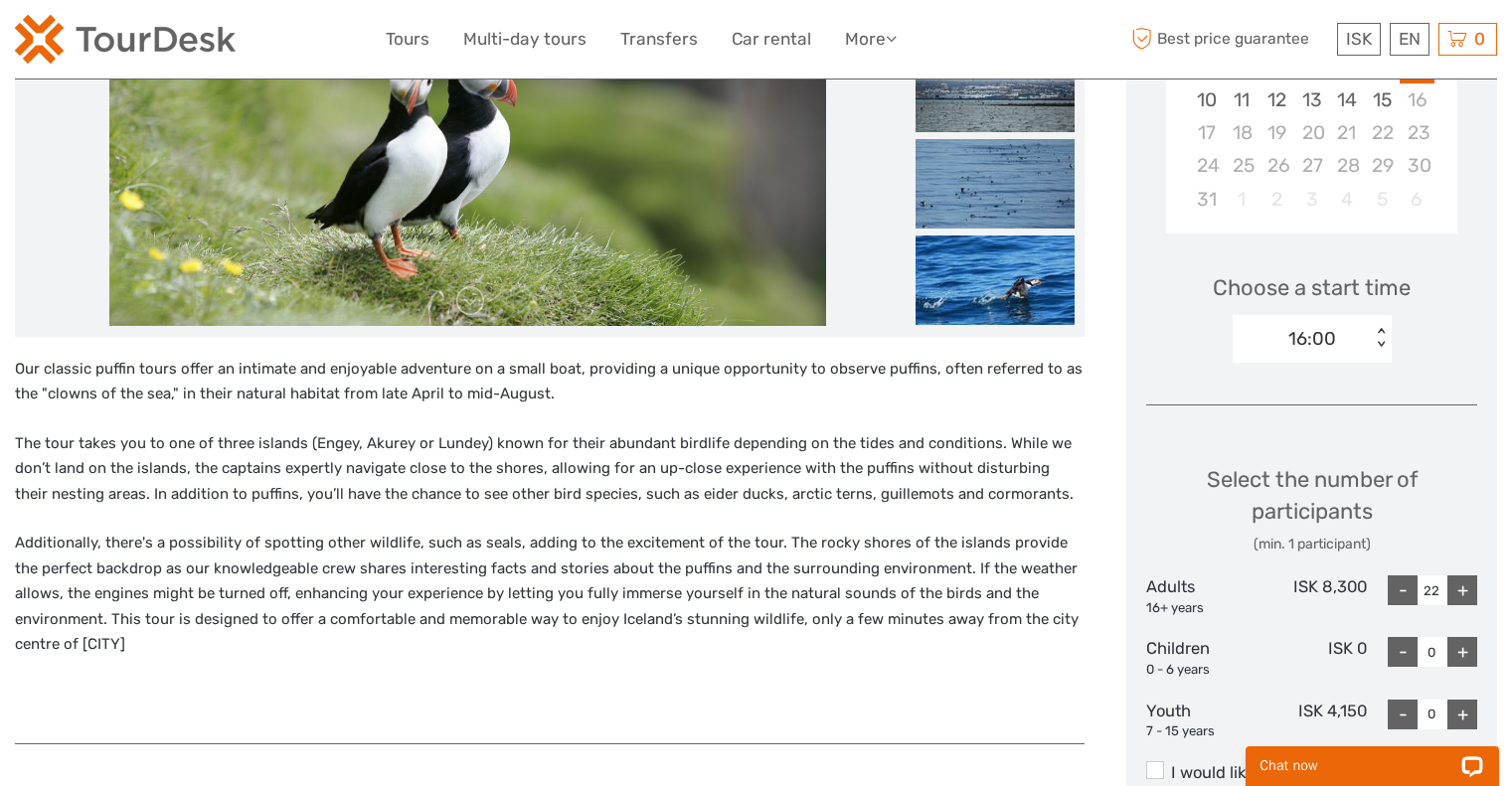 click on "+" at bounding box center [1462, 590] 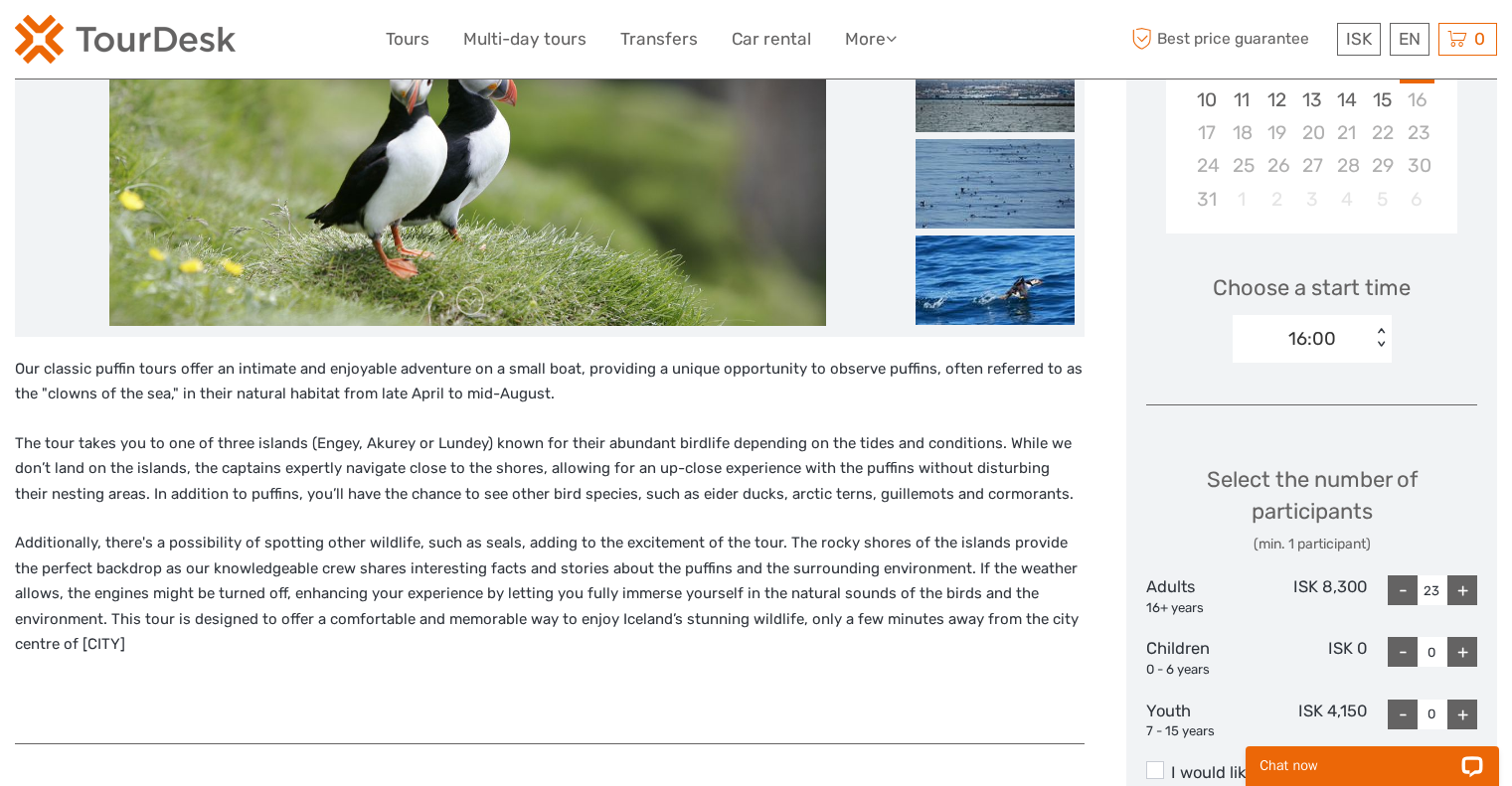 click on "+" at bounding box center (1462, 590) 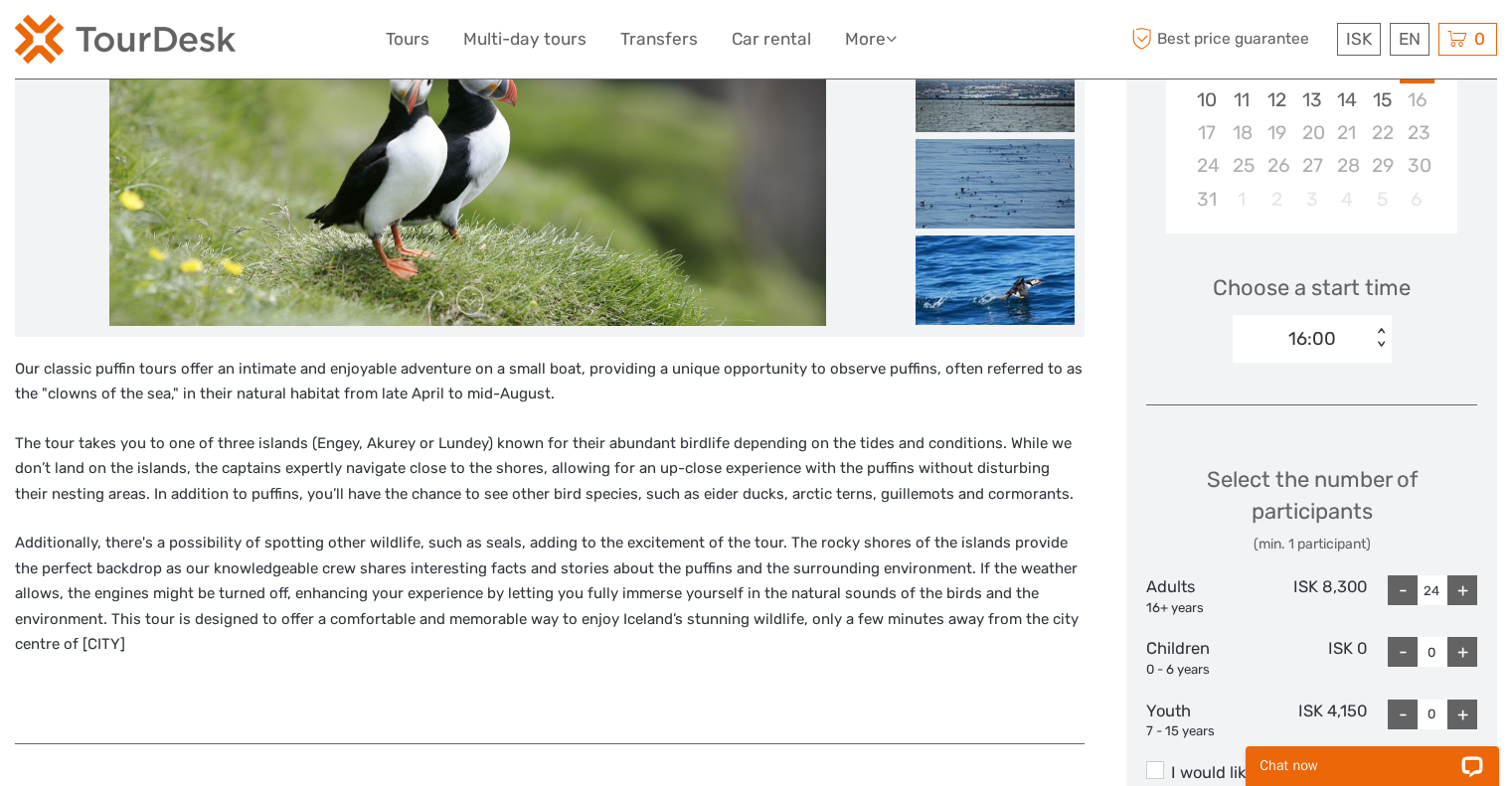 click on "+" at bounding box center [1462, 590] 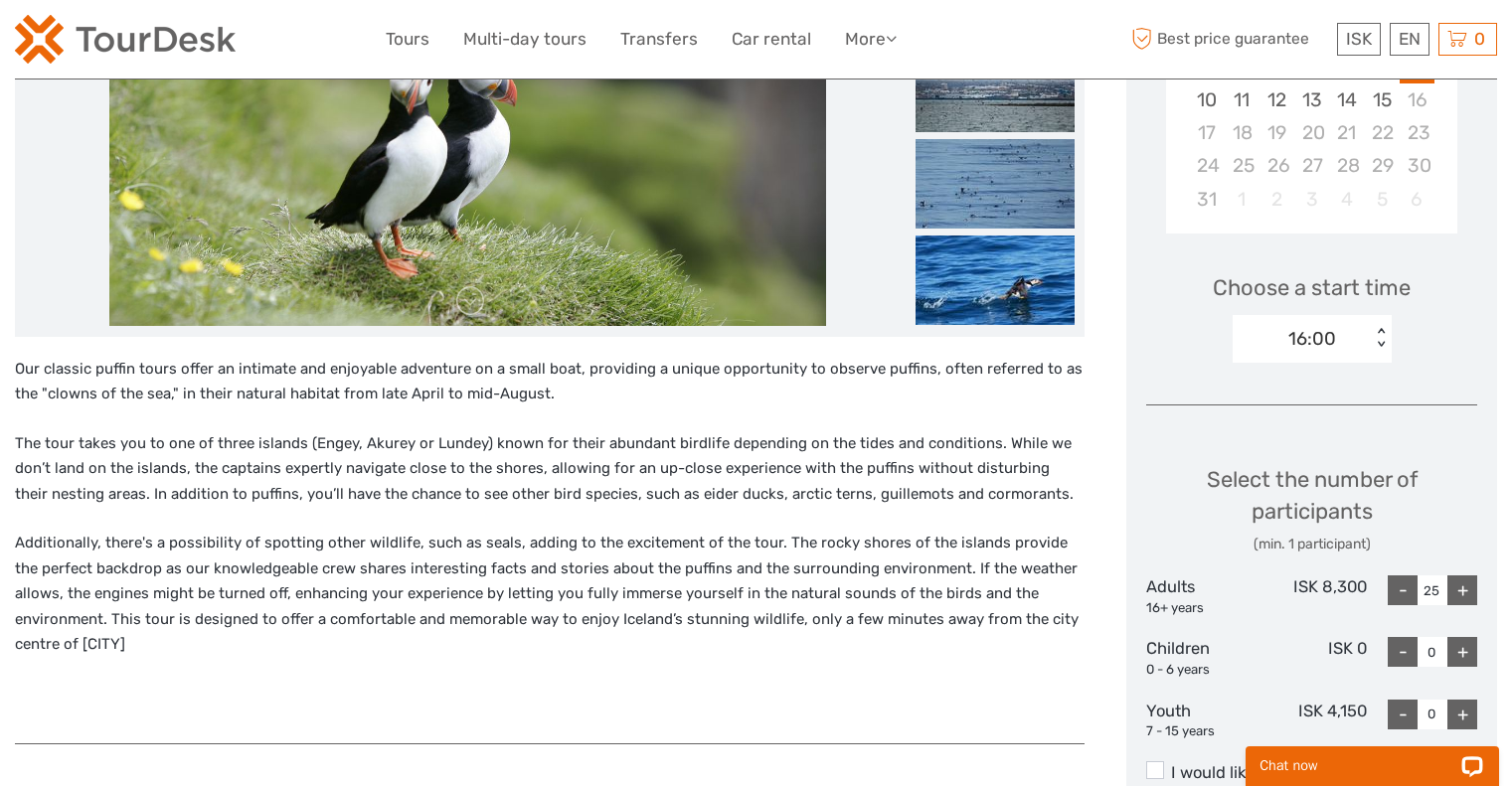 click on "+" at bounding box center [1462, 590] 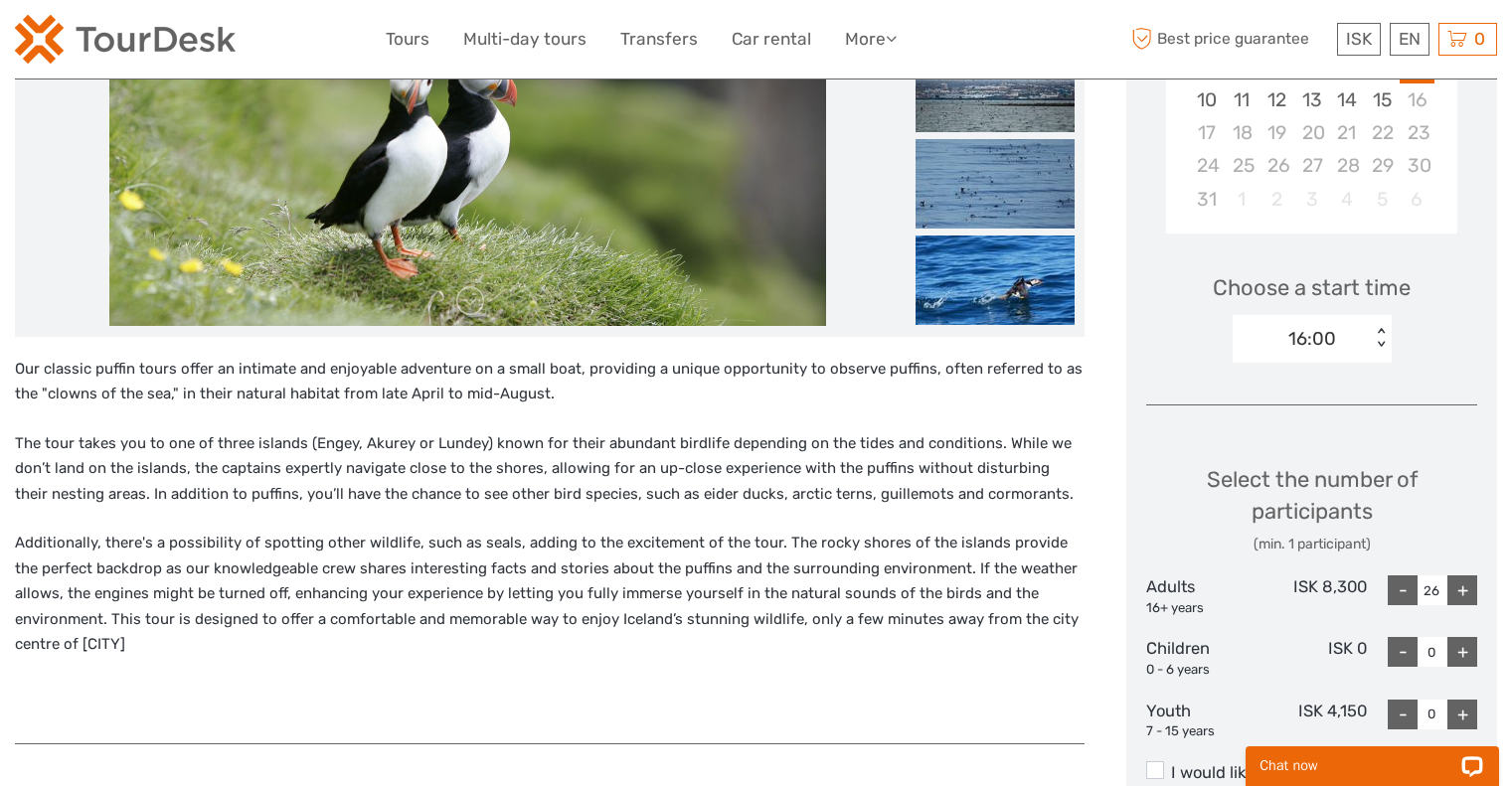 click on "+" at bounding box center [1462, 590] 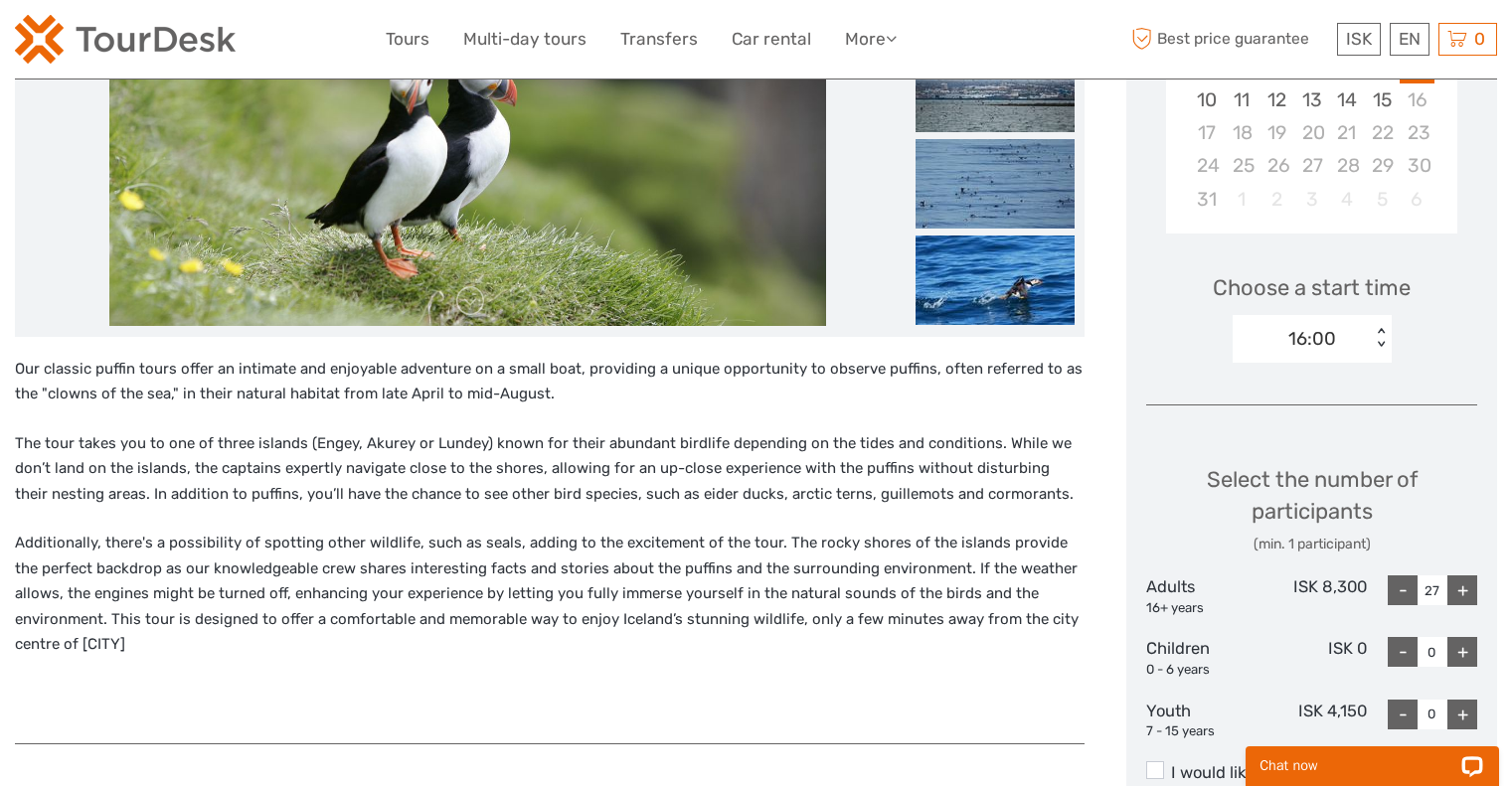 click on "+" at bounding box center [1462, 590] 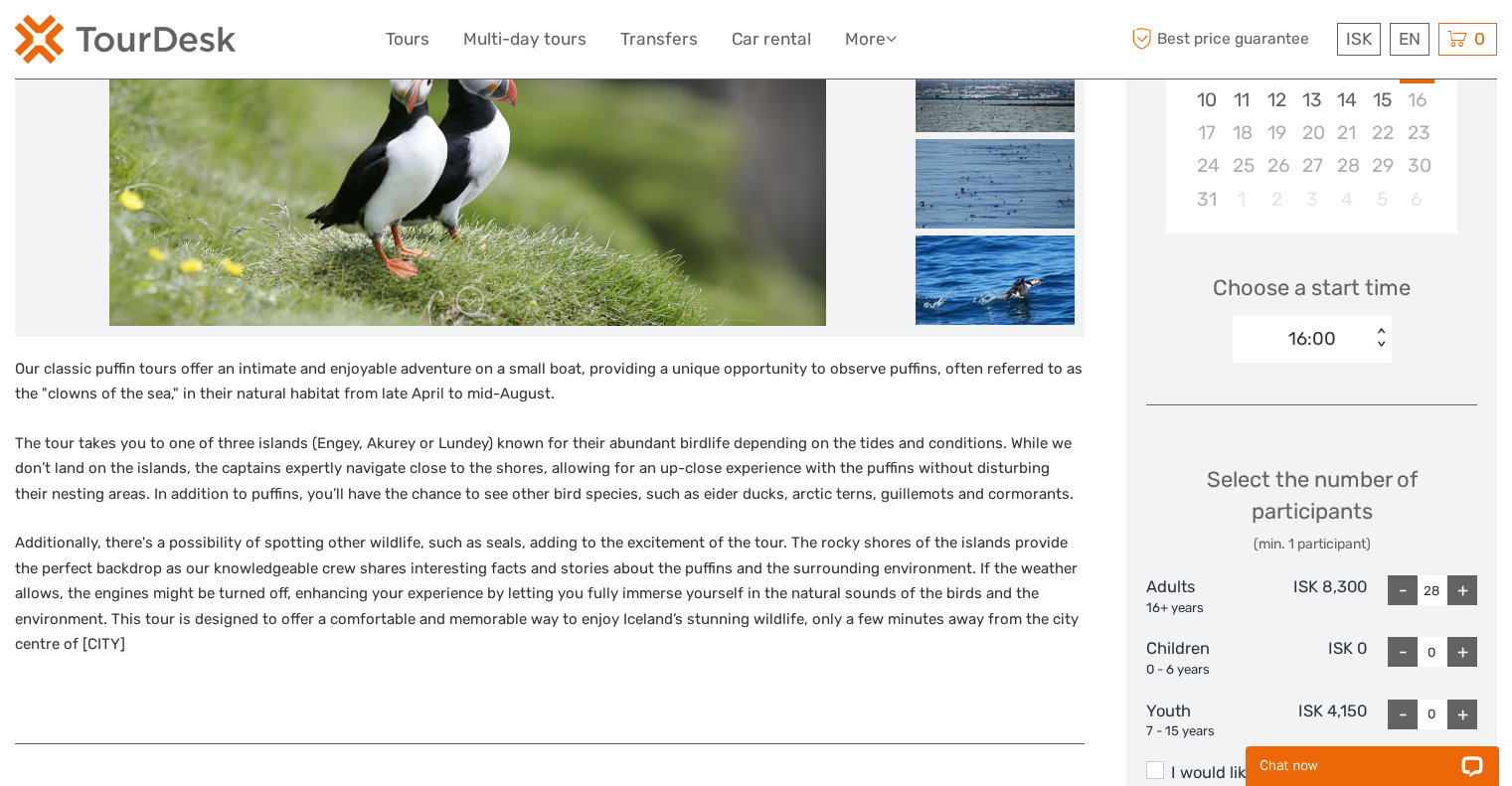 click on "+" at bounding box center (1462, 590) 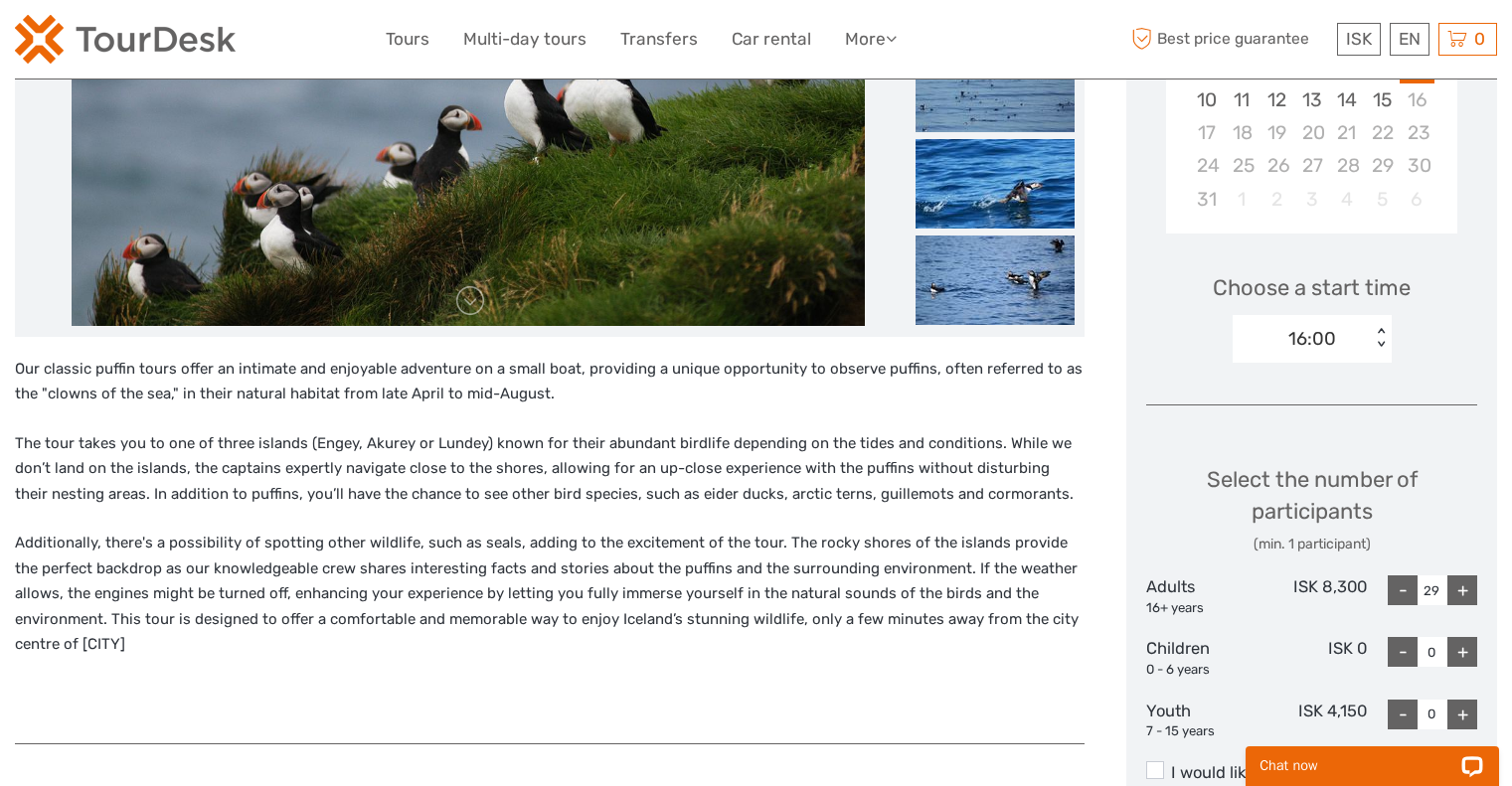 click on "+" at bounding box center (1462, 590) 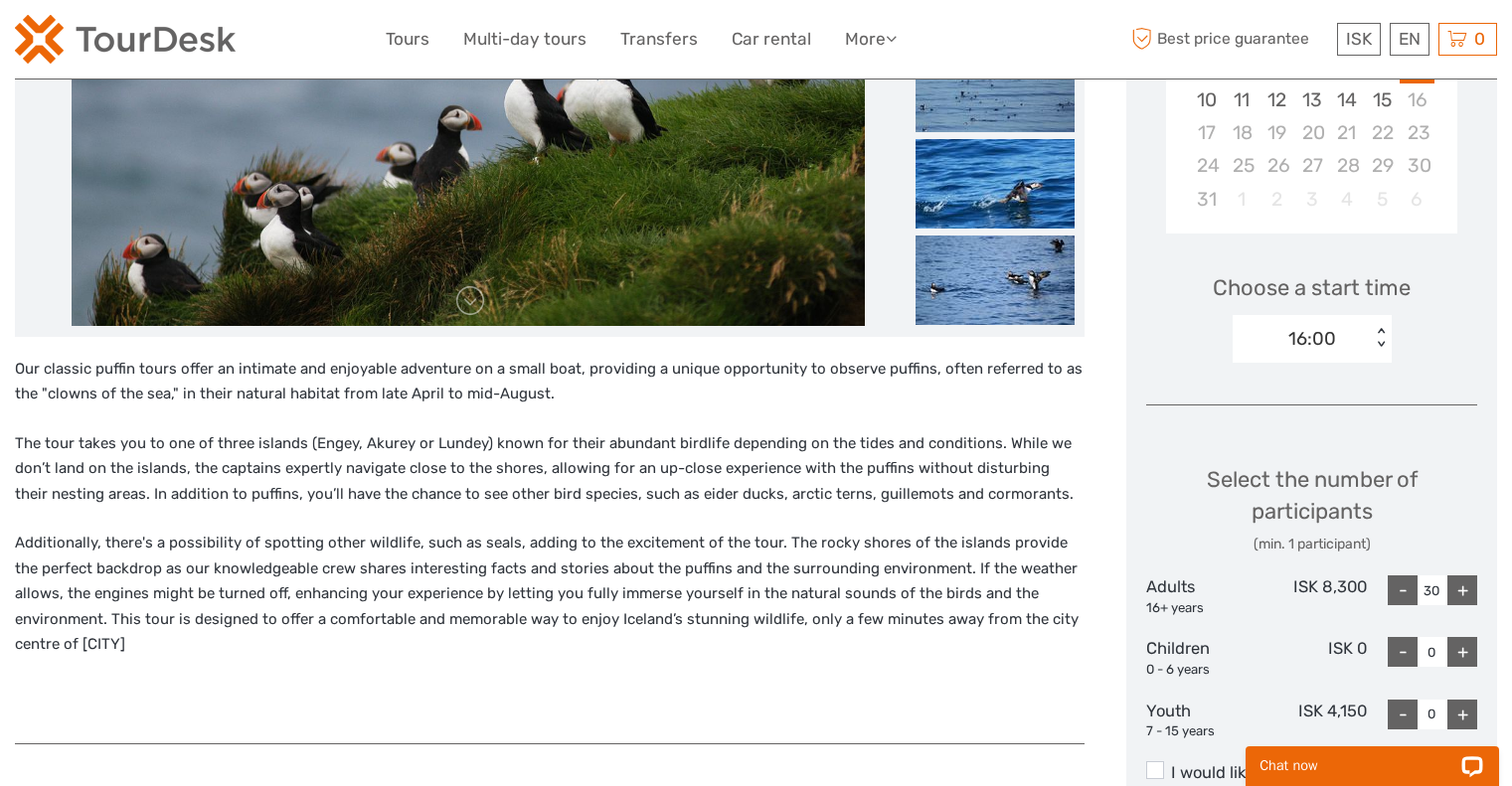 click on "+" at bounding box center [1462, 590] 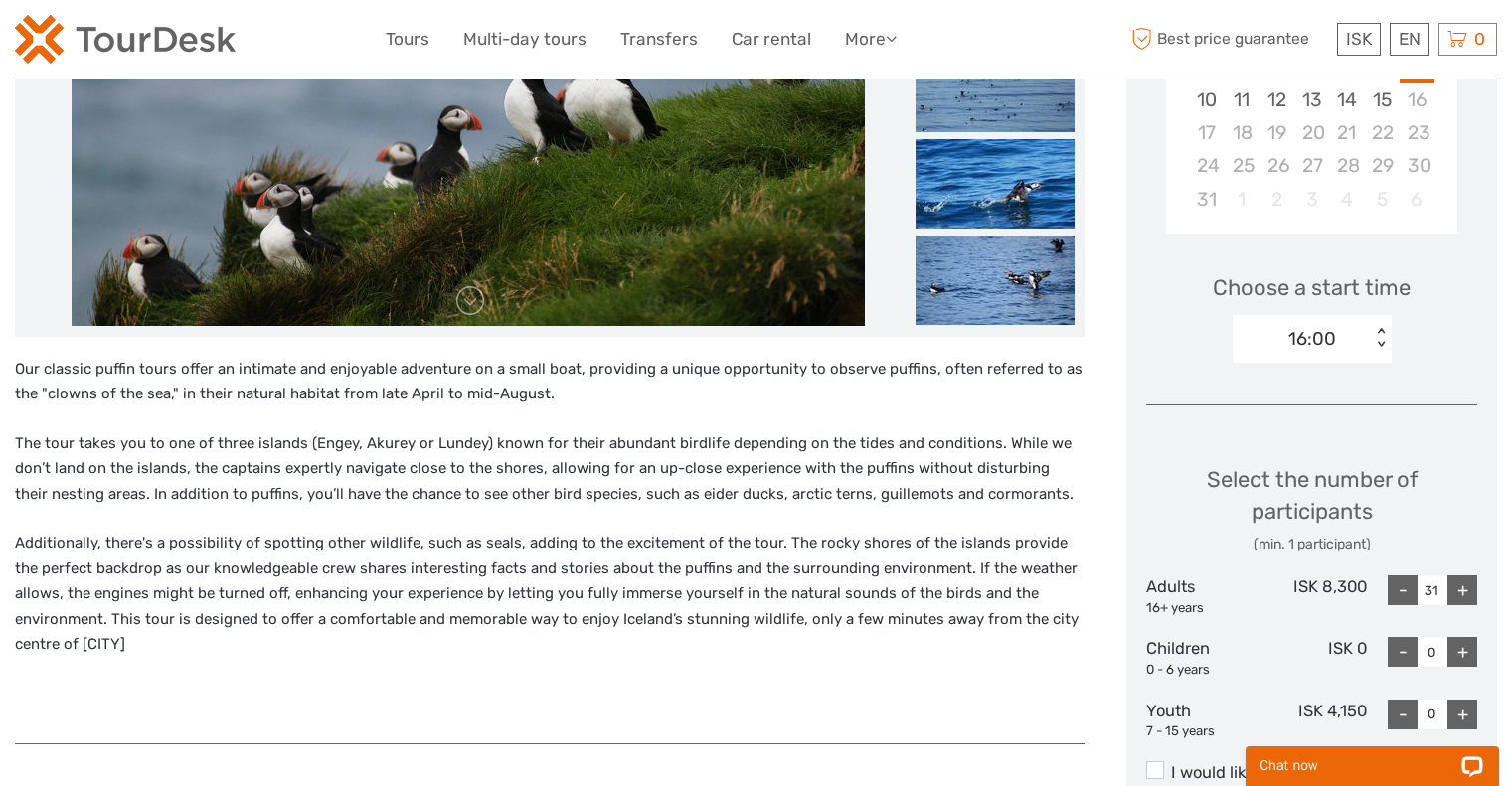 click on "+" at bounding box center (1462, 590) 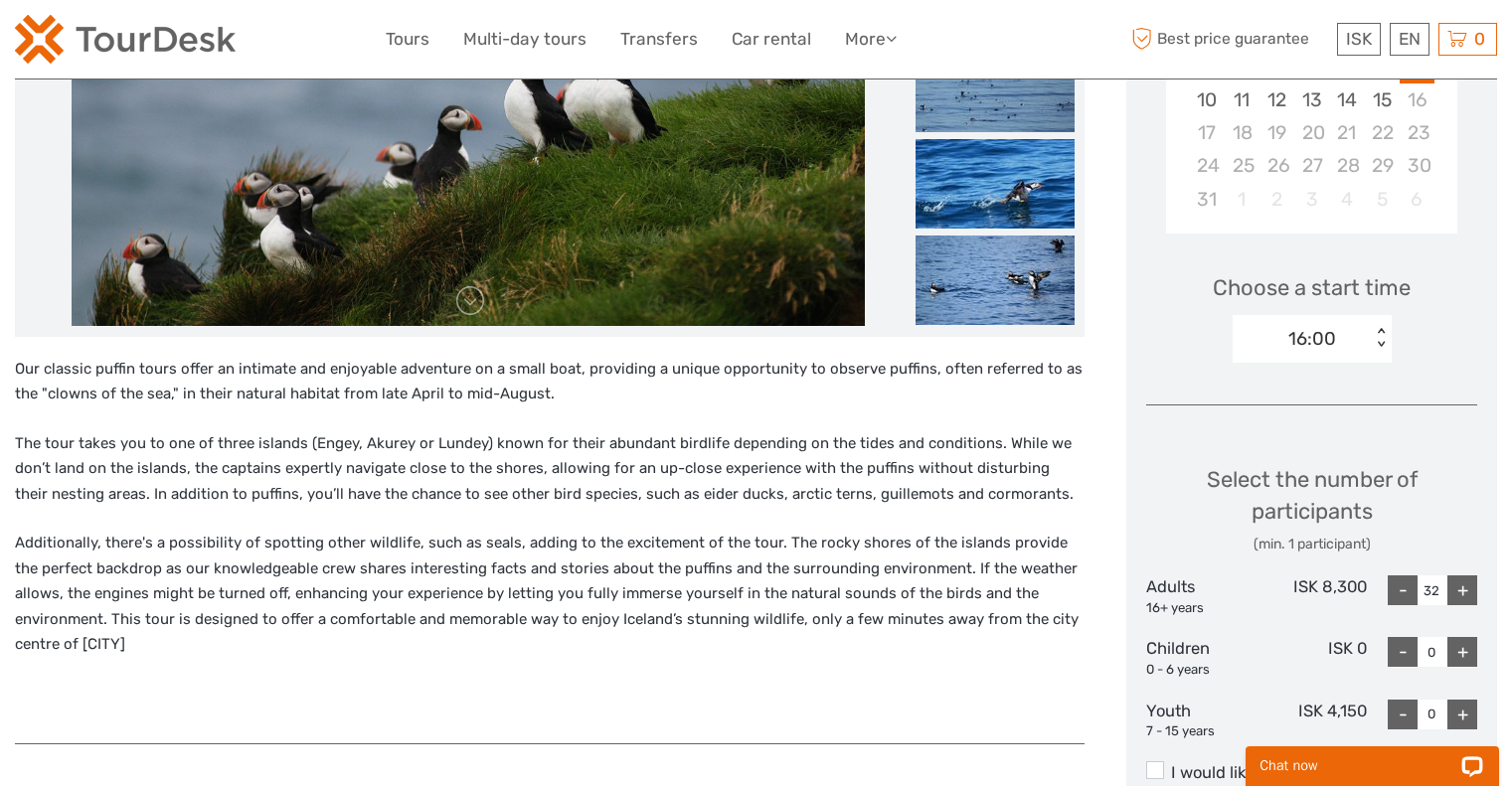 click on "+" at bounding box center [1462, 590] 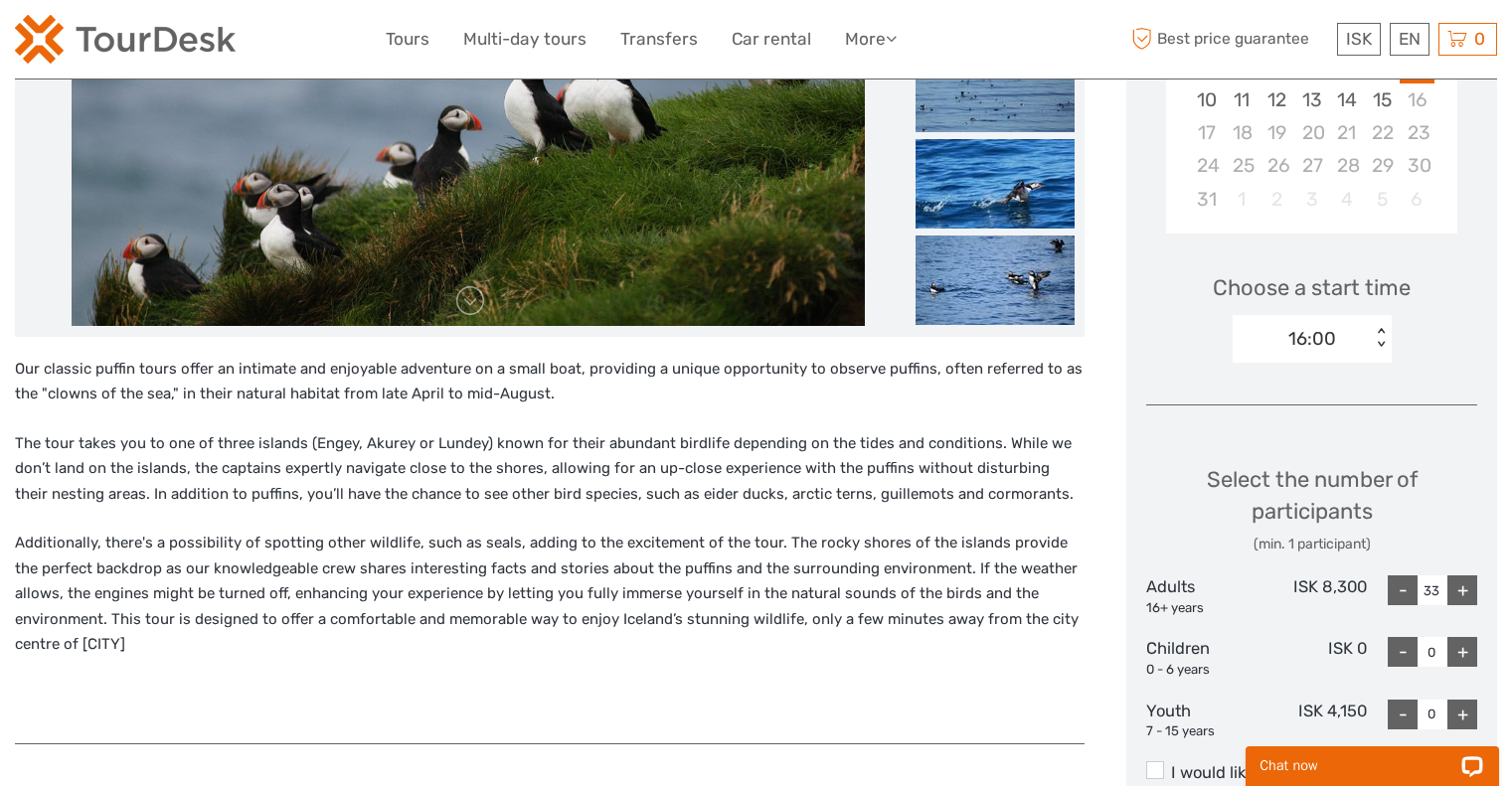 click on "+" at bounding box center (1462, 590) 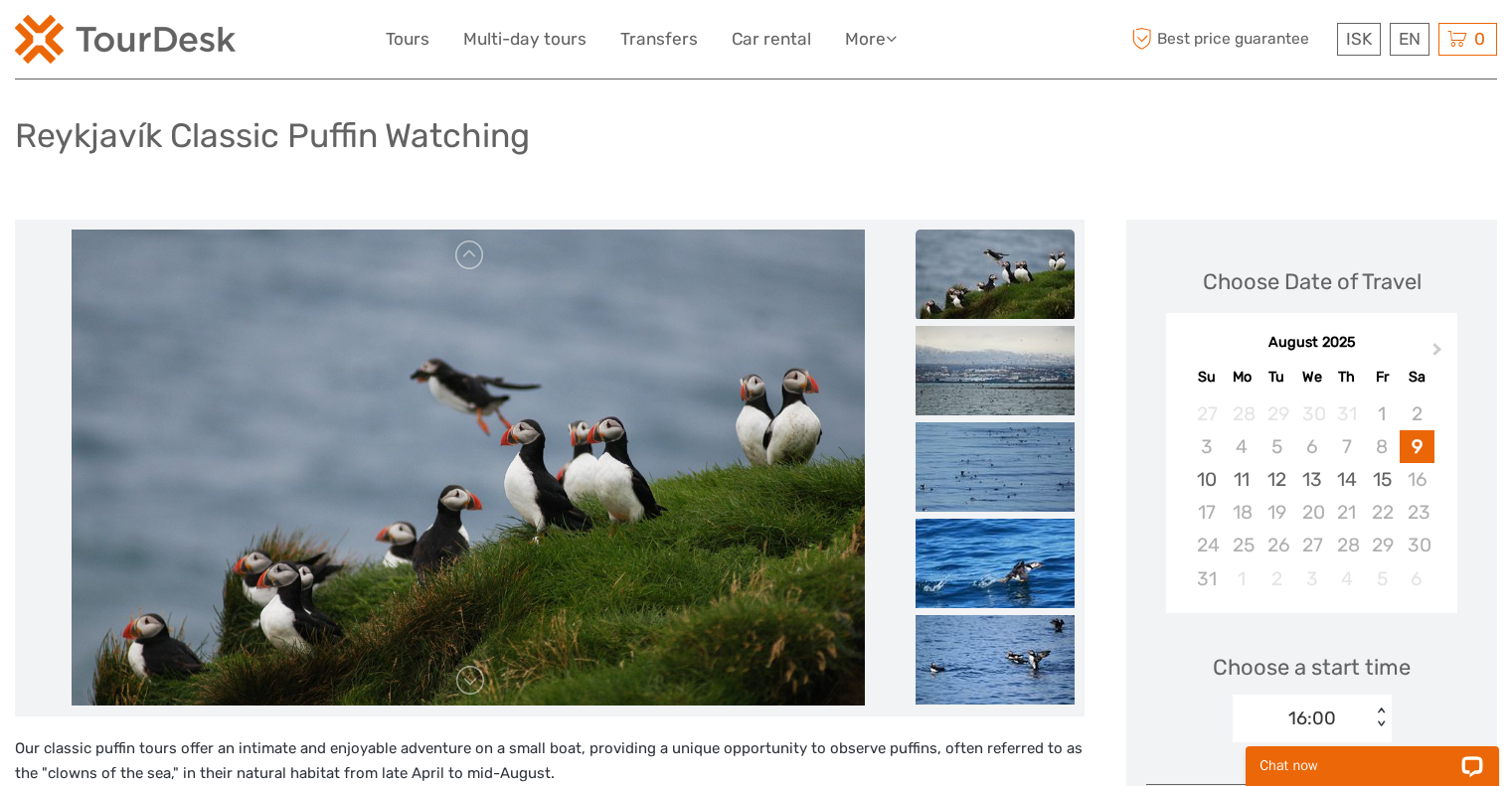 scroll, scrollTop: 110, scrollLeft: 0, axis: vertical 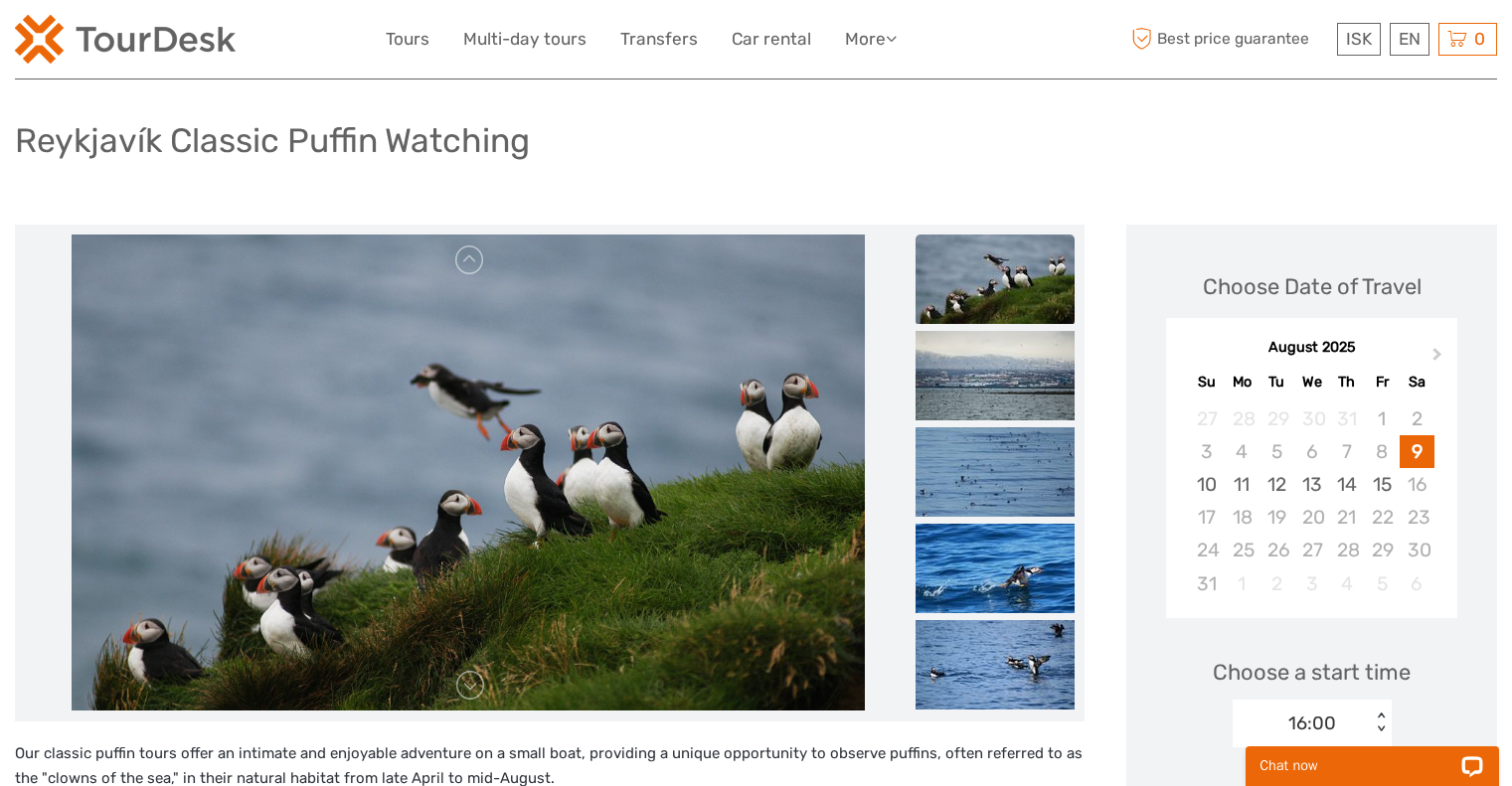 click at bounding box center (468, 473) 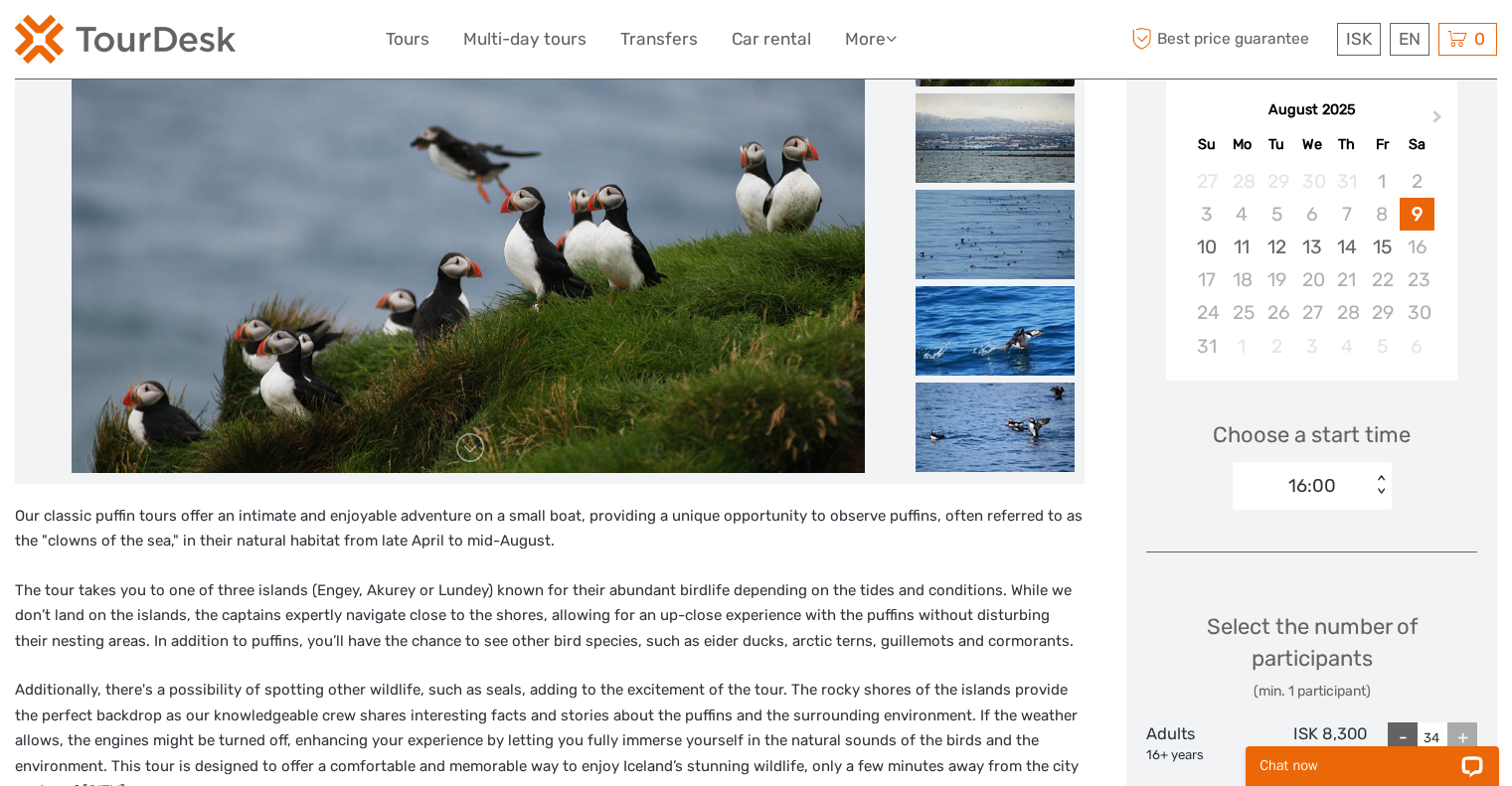 scroll, scrollTop: 351, scrollLeft: 0, axis: vertical 